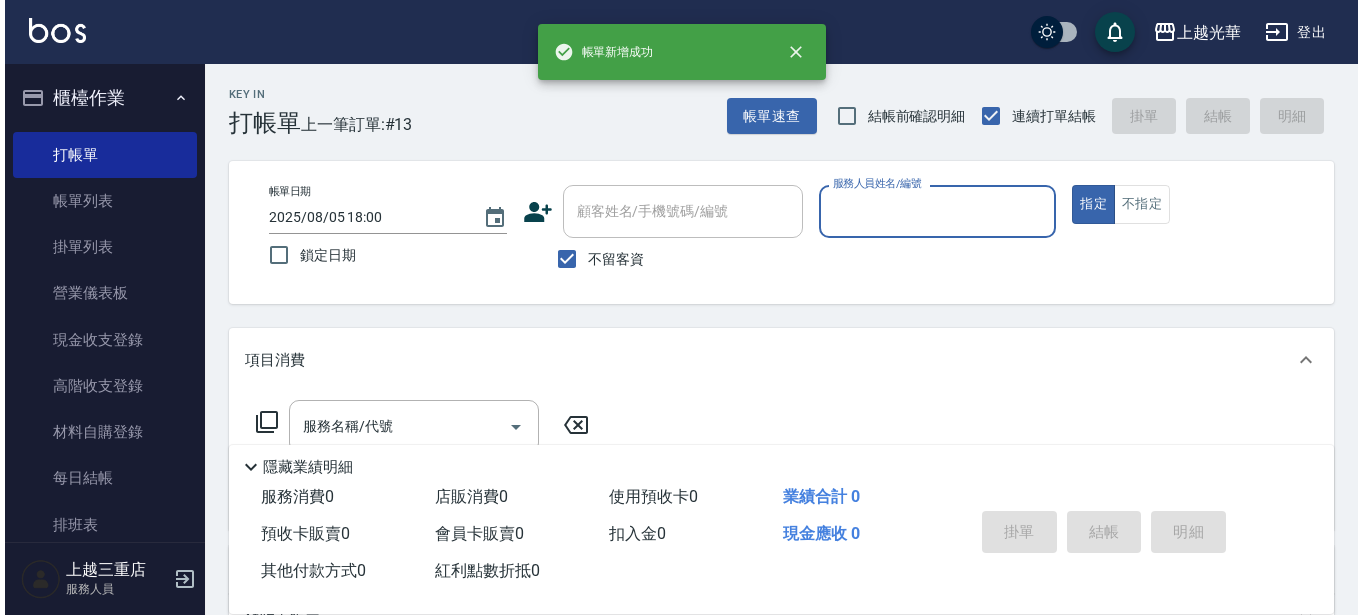 scroll, scrollTop: 0, scrollLeft: 0, axis: both 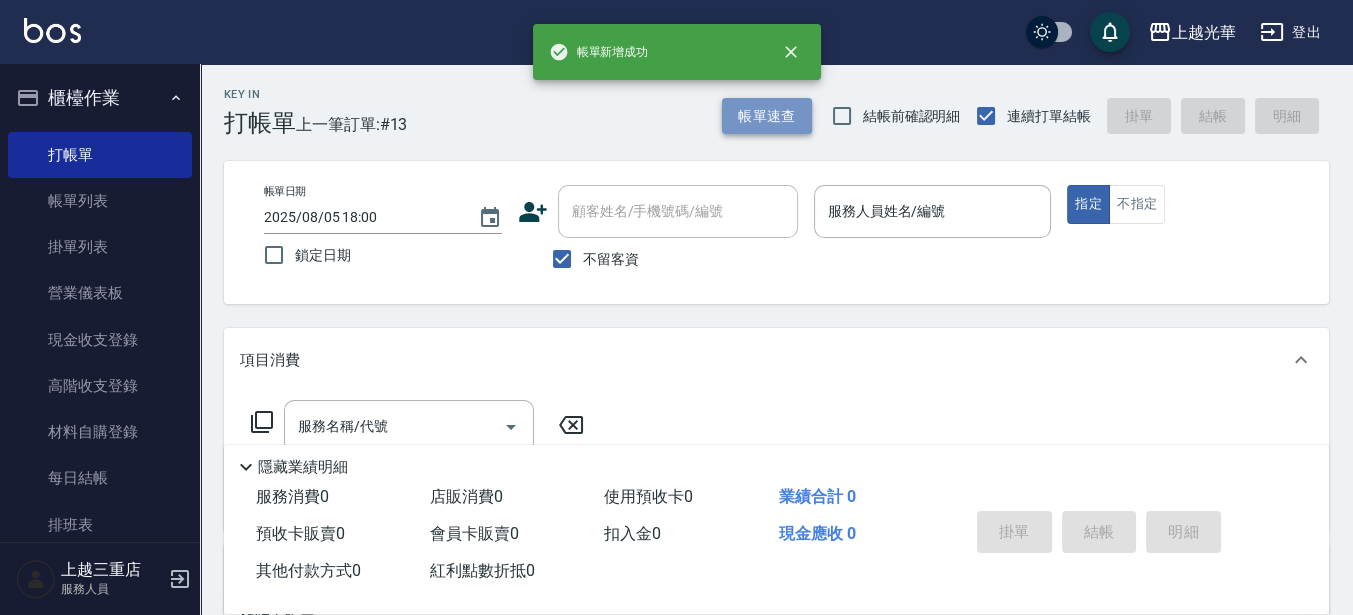 click on "帳單速查" at bounding box center (767, 116) 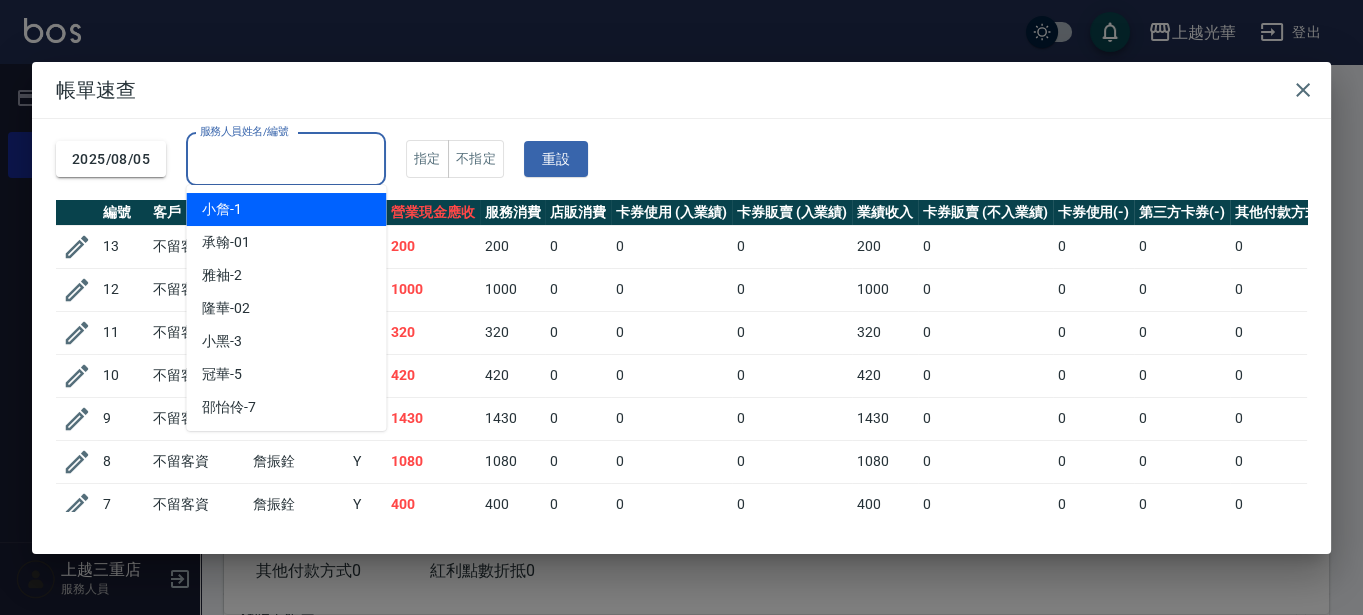 click on "服務人員姓名/編號" at bounding box center [286, 159] 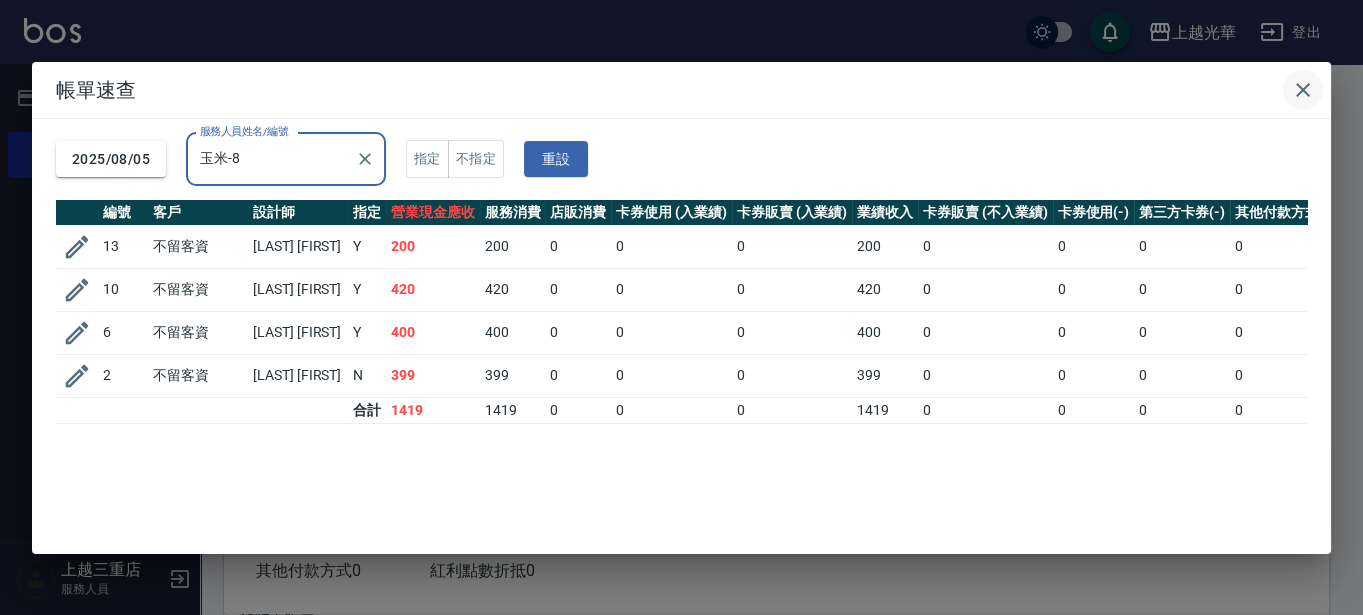 type on "玉米-8" 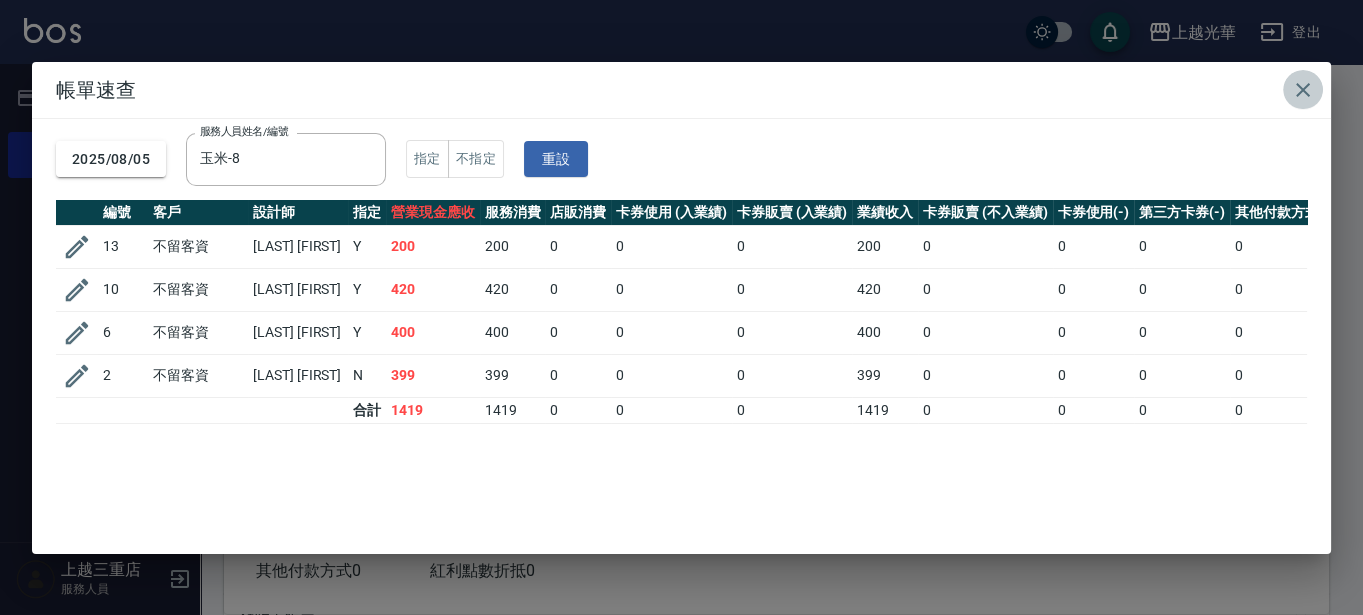 click 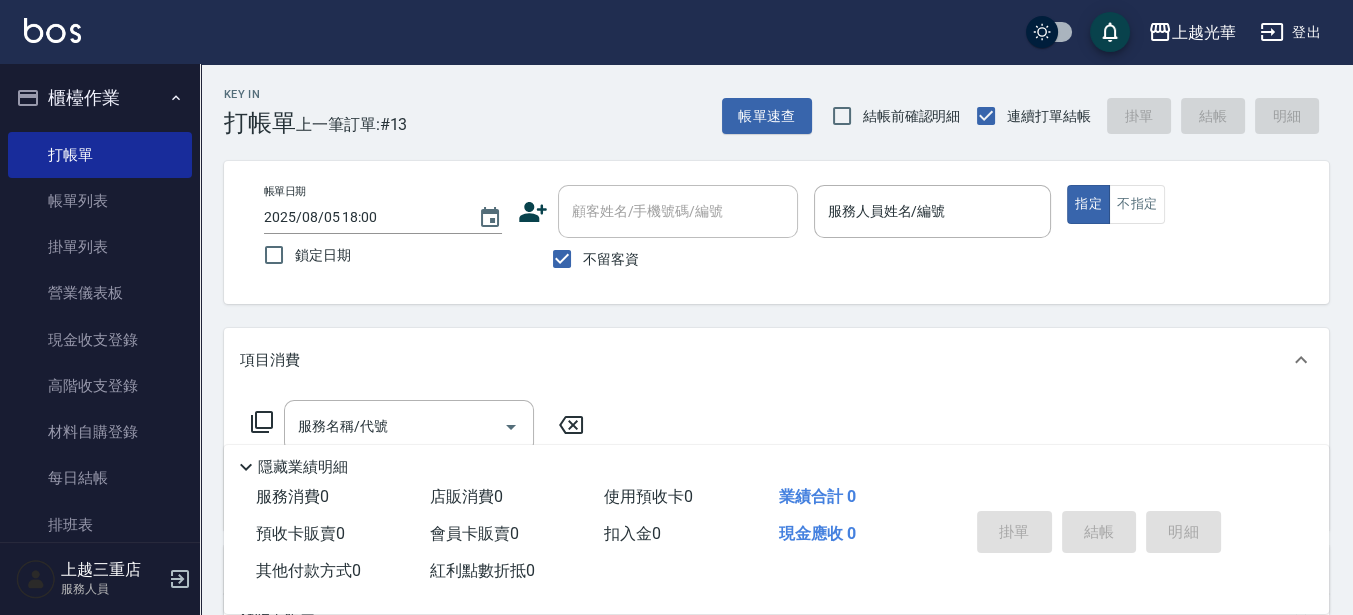 click on "不留客資" at bounding box center (611, 259) 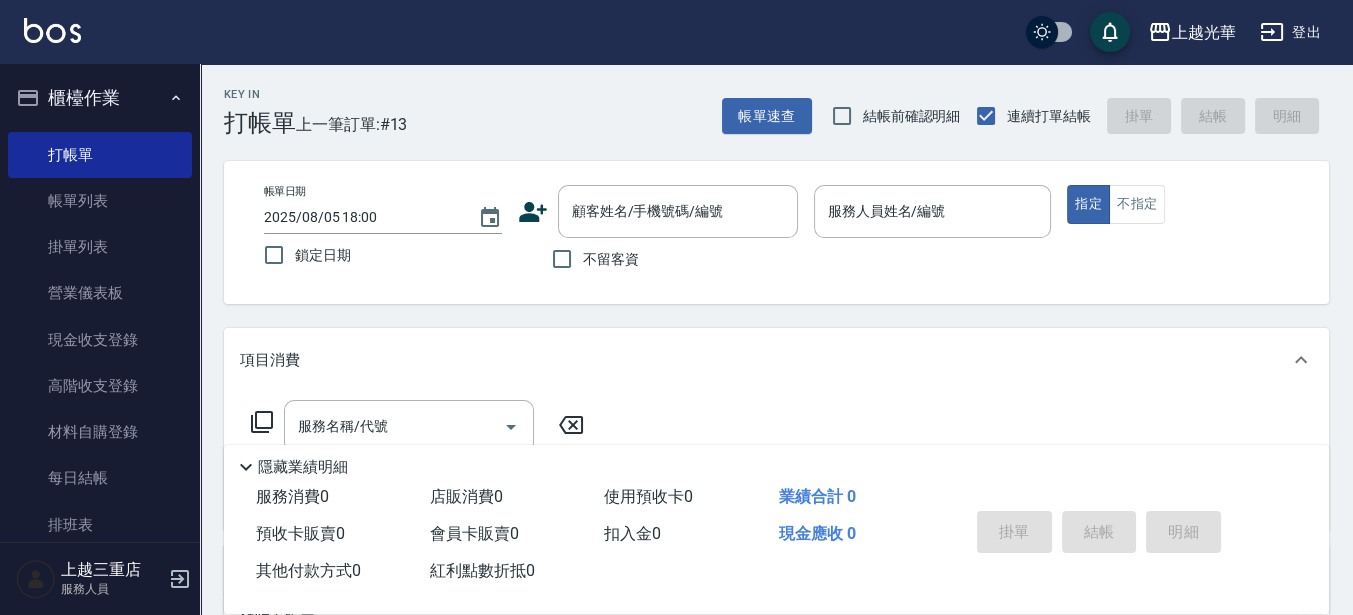 click 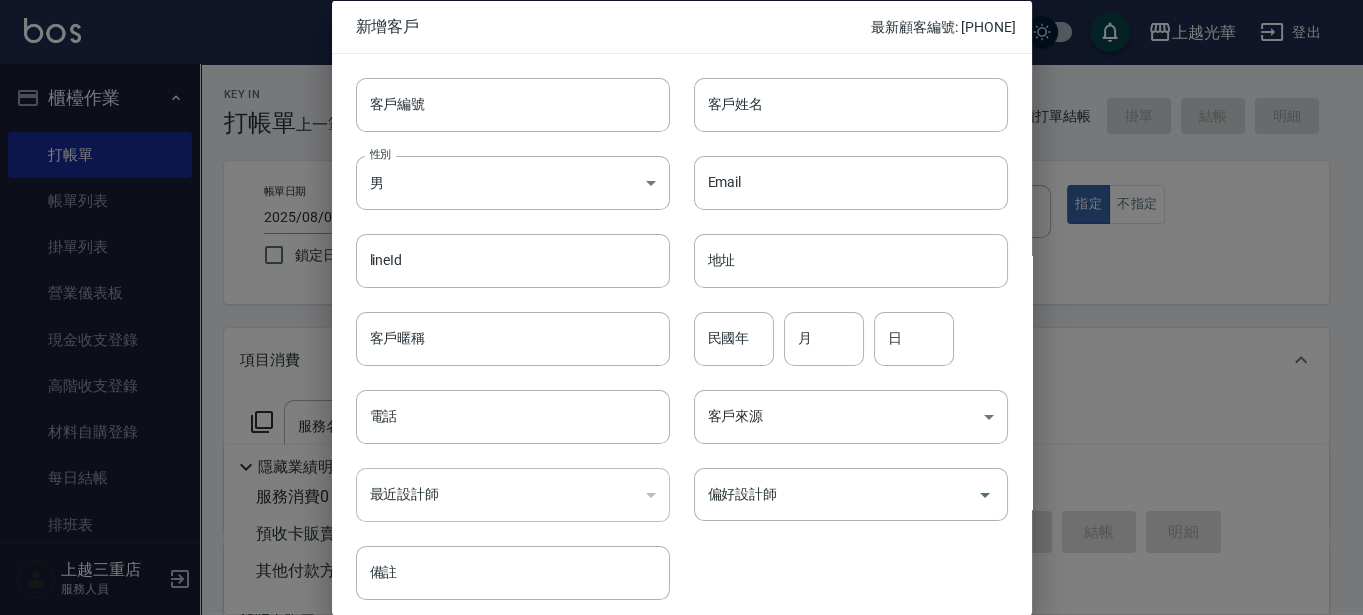 click at bounding box center (681, 307) 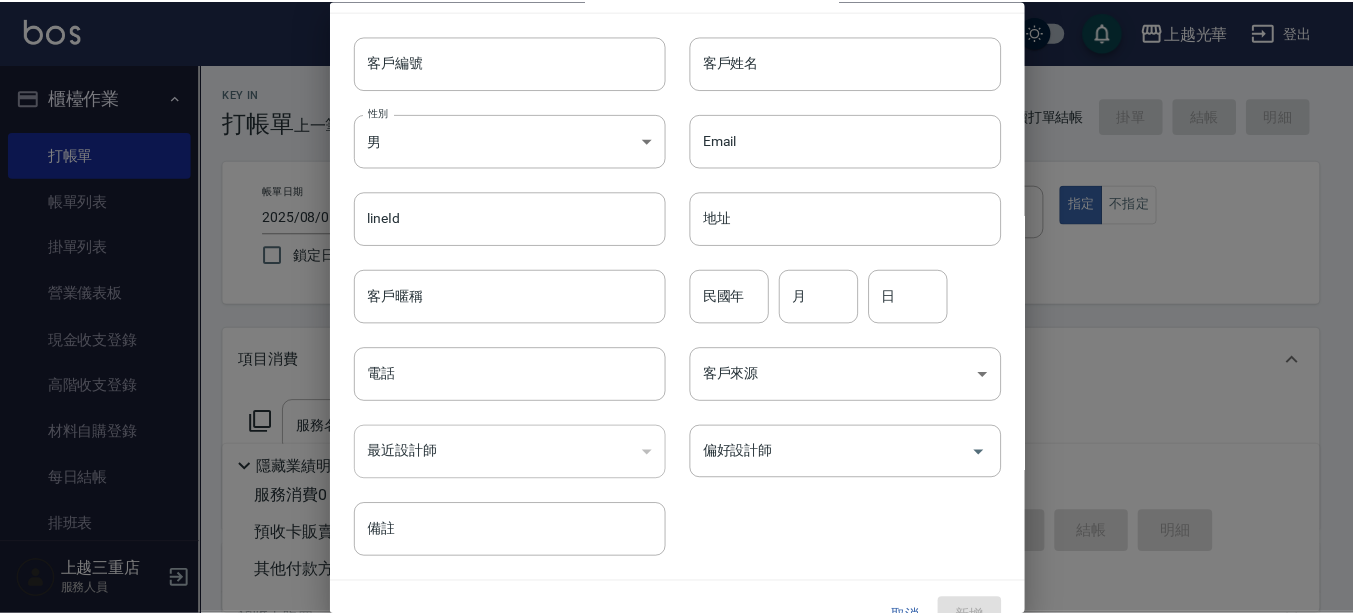 scroll, scrollTop: 77, scrollLeft: 0, axis: vertical 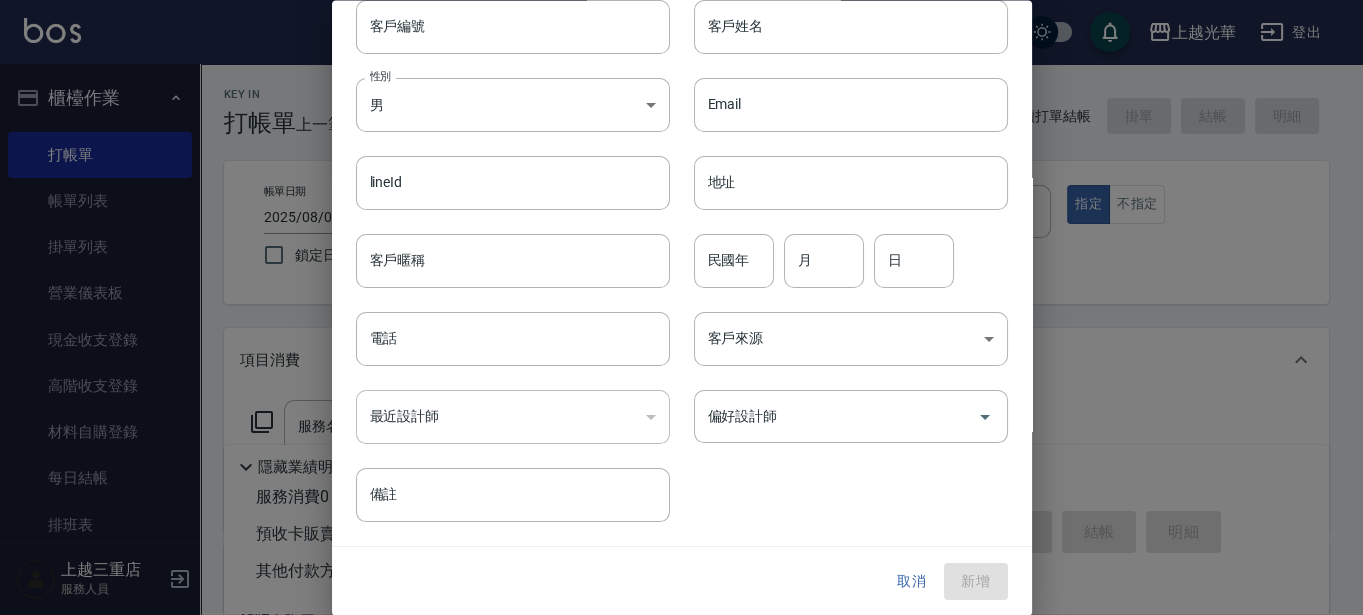 click on "取消" at bounding box center (912, 582) 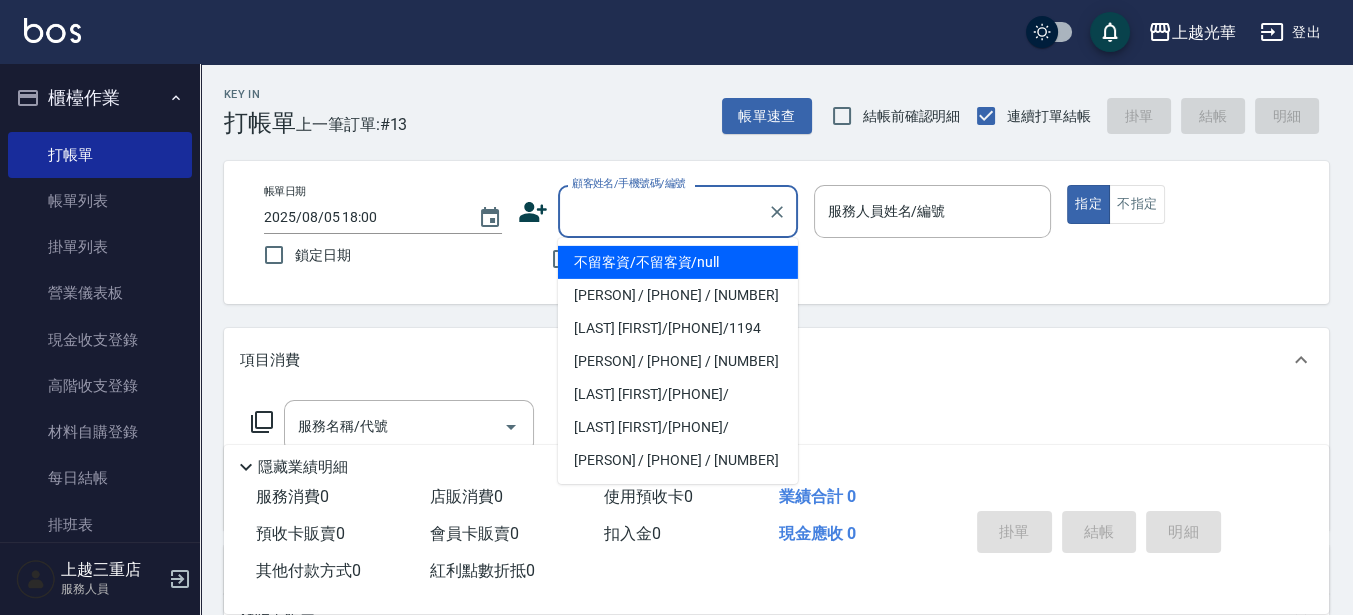 drag, startPoint x: 586, startPoint y: 217, endPoint x: 0, endPoint y: 400, distance: 613.9096 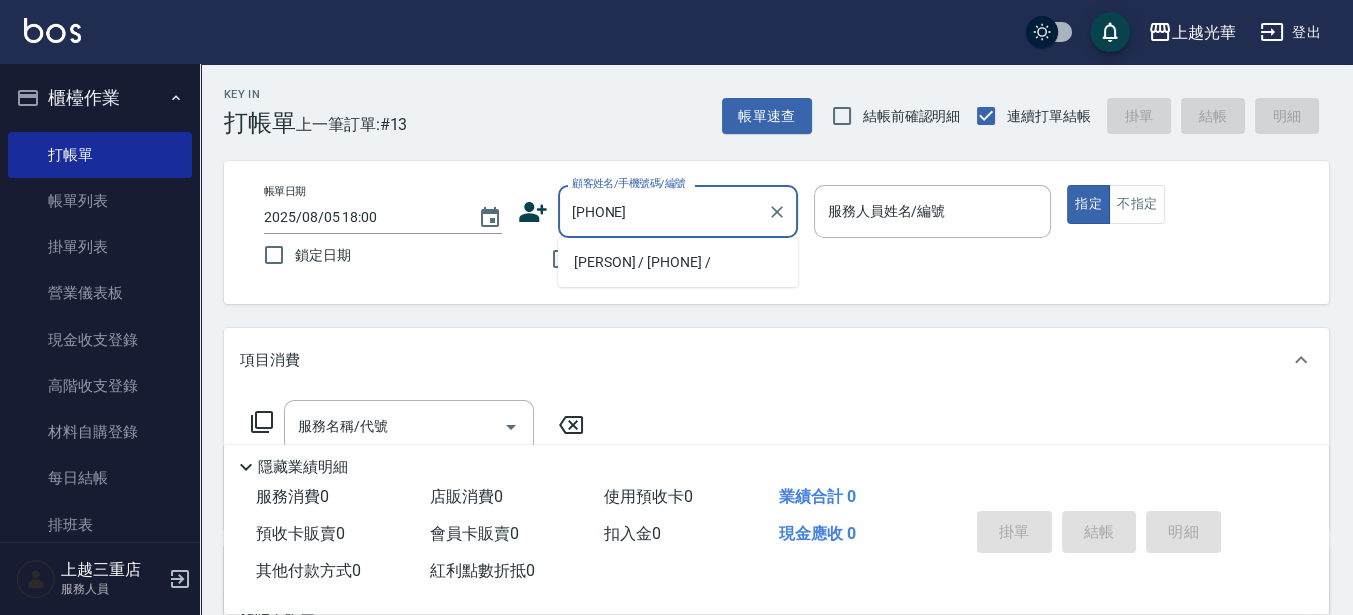 click on "[PERSON] / [PHONE] /" at bounding box center [678, 262] 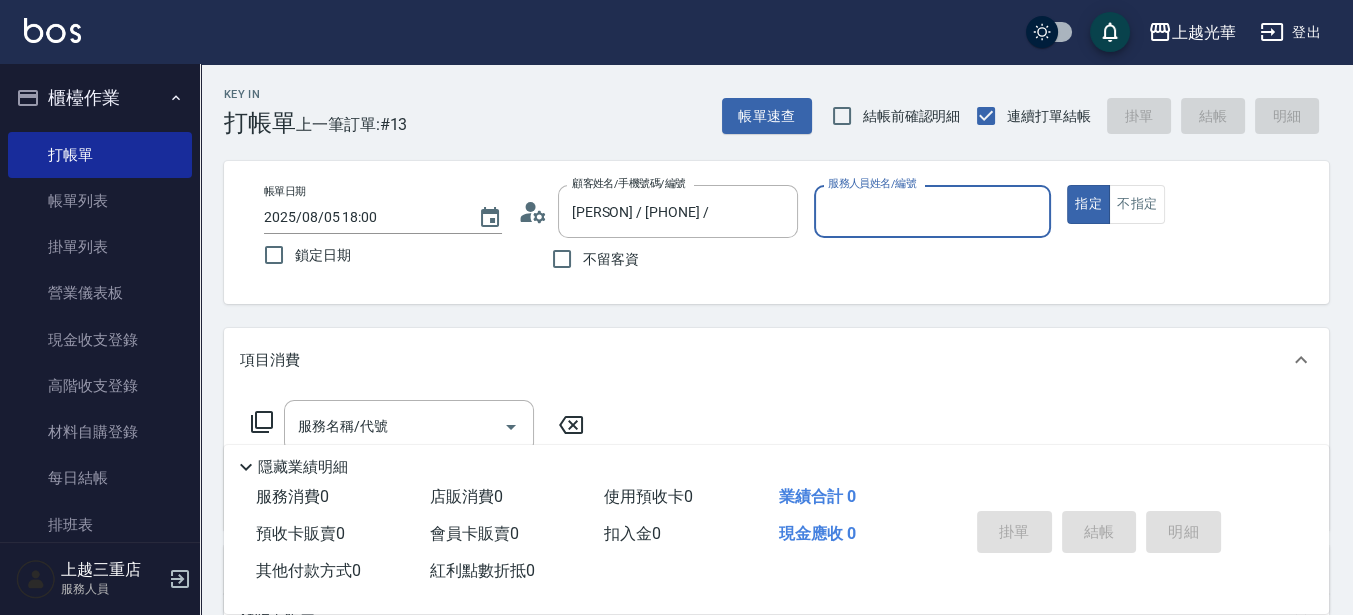 type on "喨喨-9" 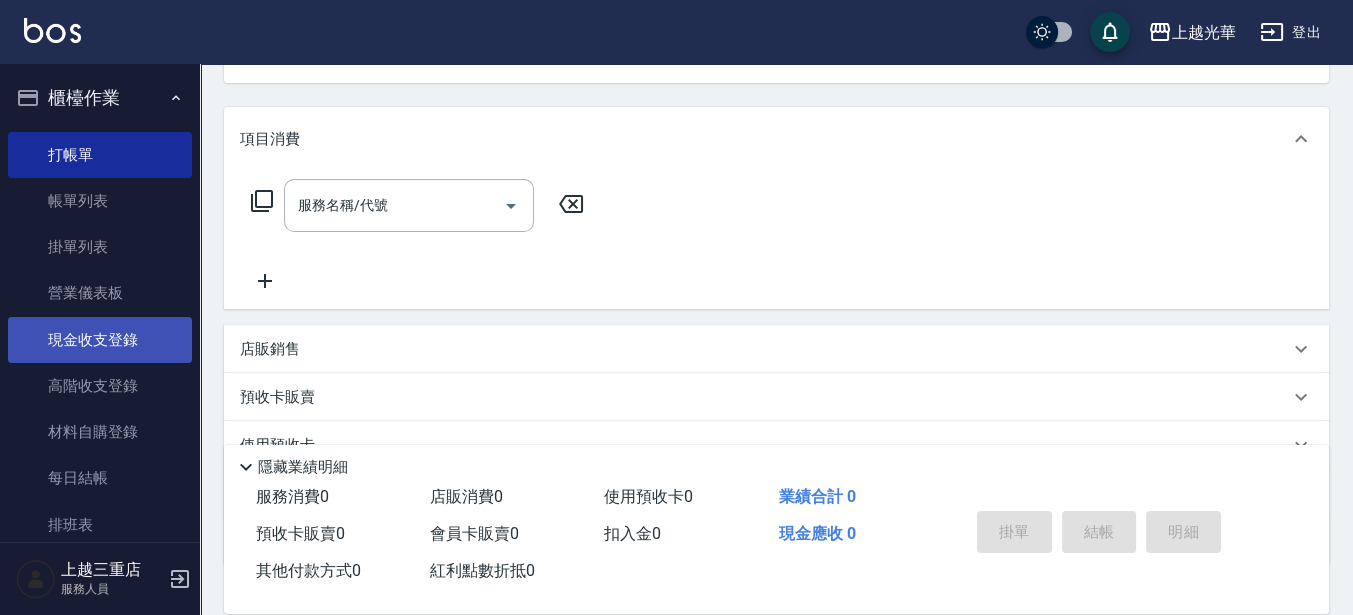 scroll, scrollTop: 250, scrollLeft: 0, axis: vertical 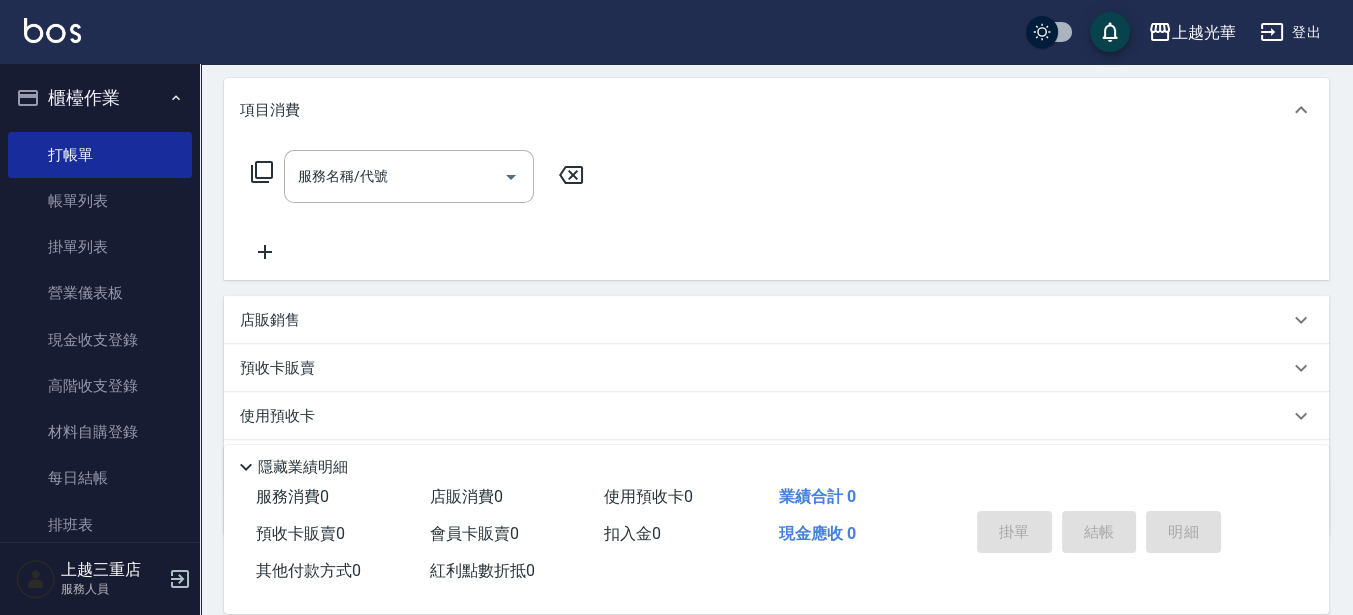 click on "店販銷售" at bounding box center (776, 320) 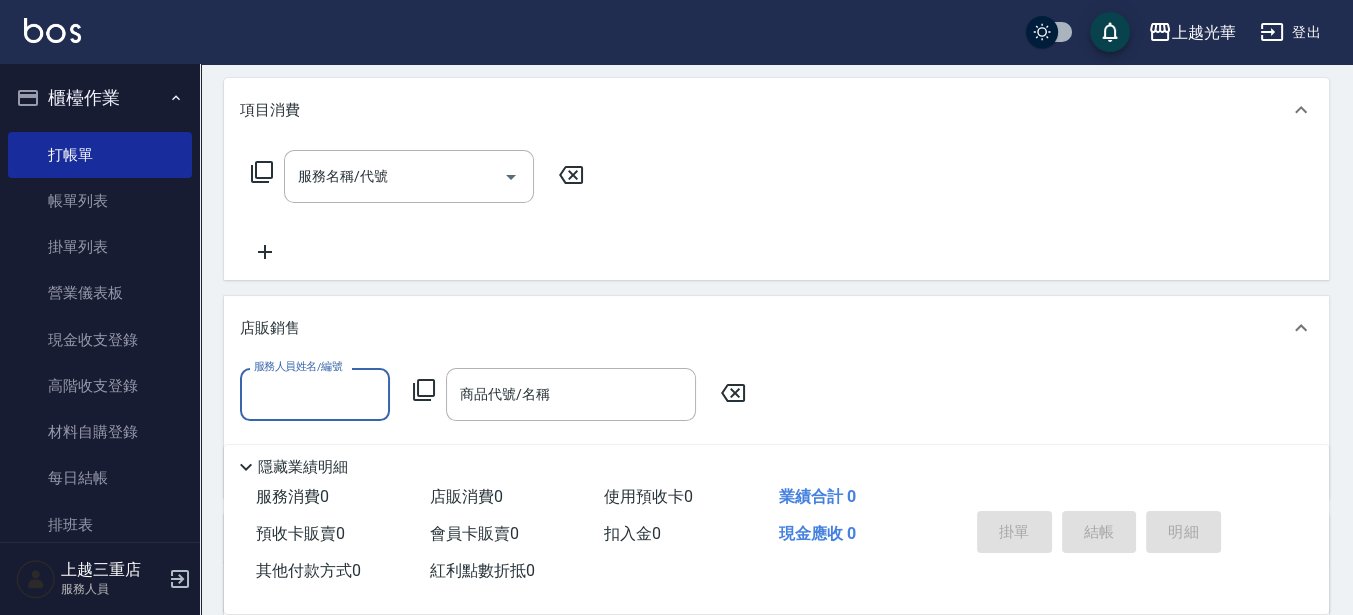scroll, scrollTop: 0, scrollLeft: 0, axis: both 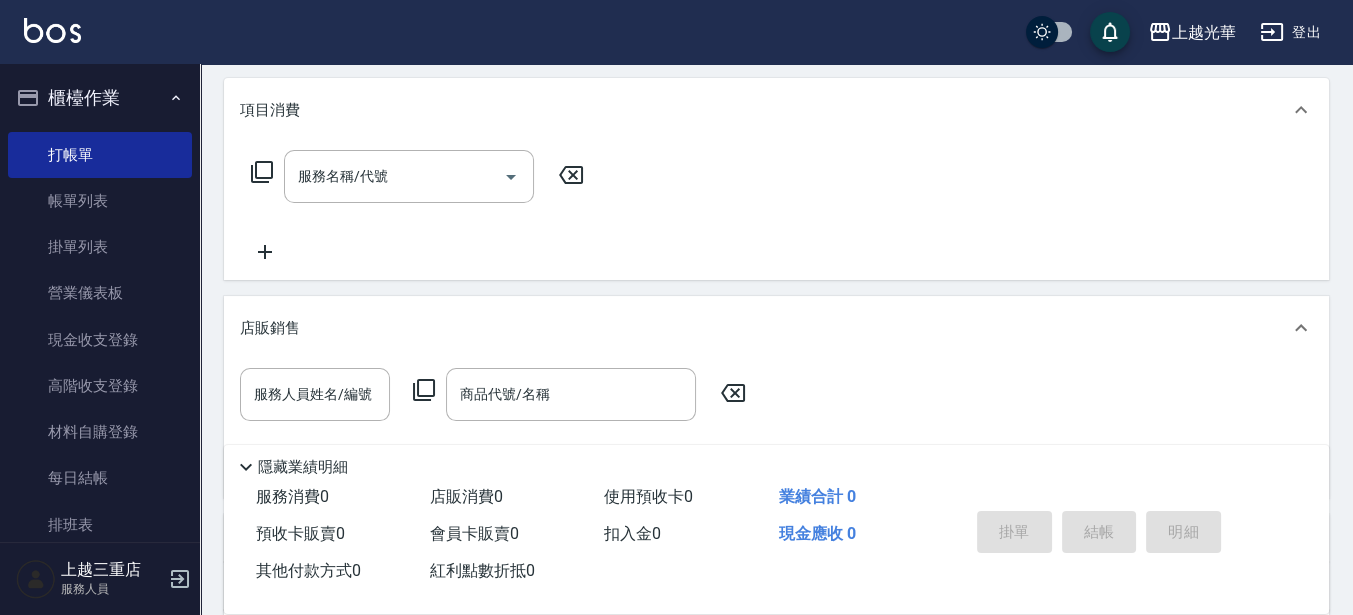 click 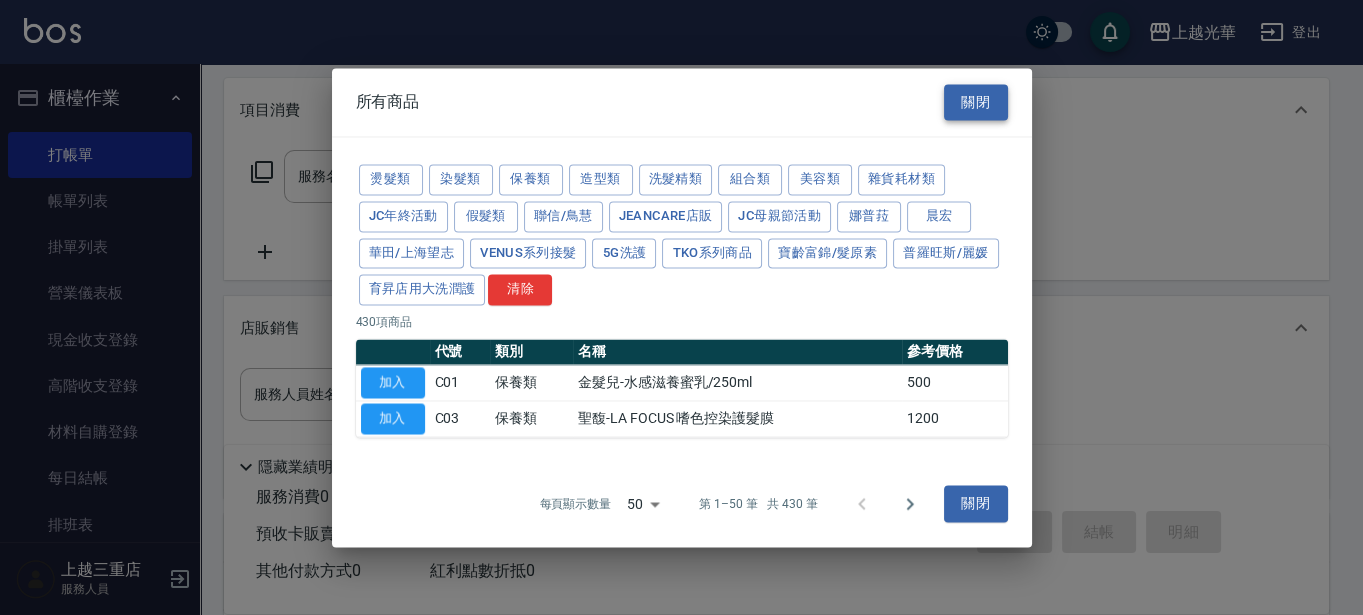 click on "關閉" at bounding box center [976, 102] 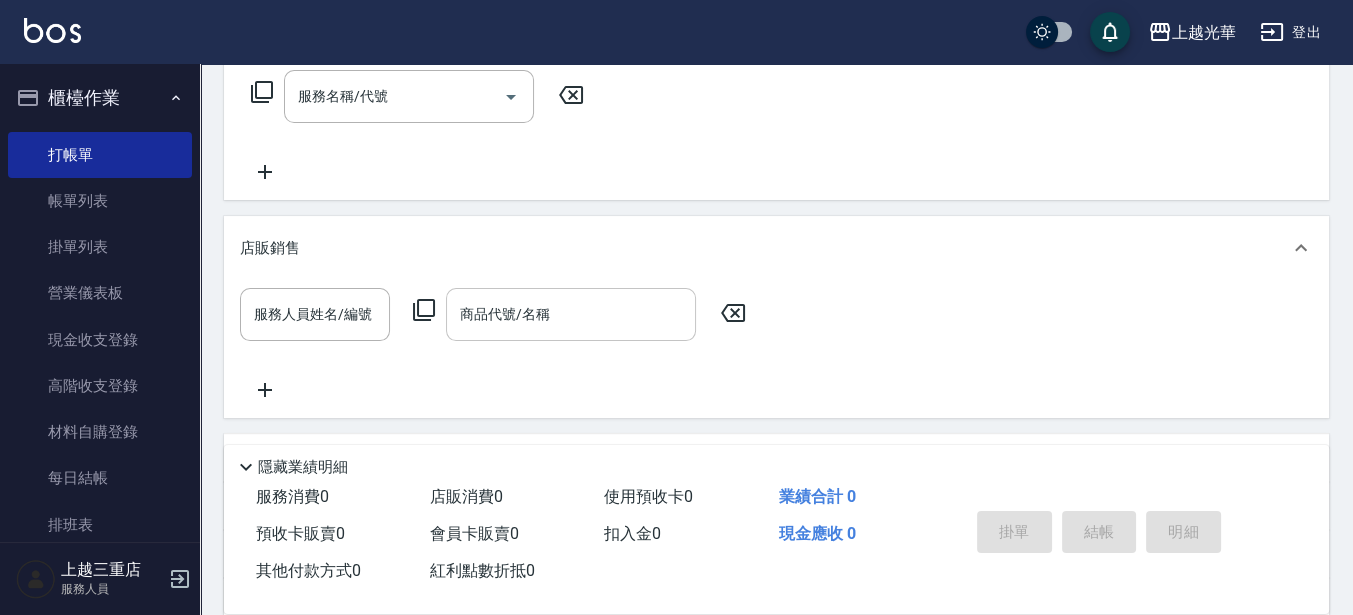 scroll, scrollTop: 375, scrollLeft: 0, axis: vertical 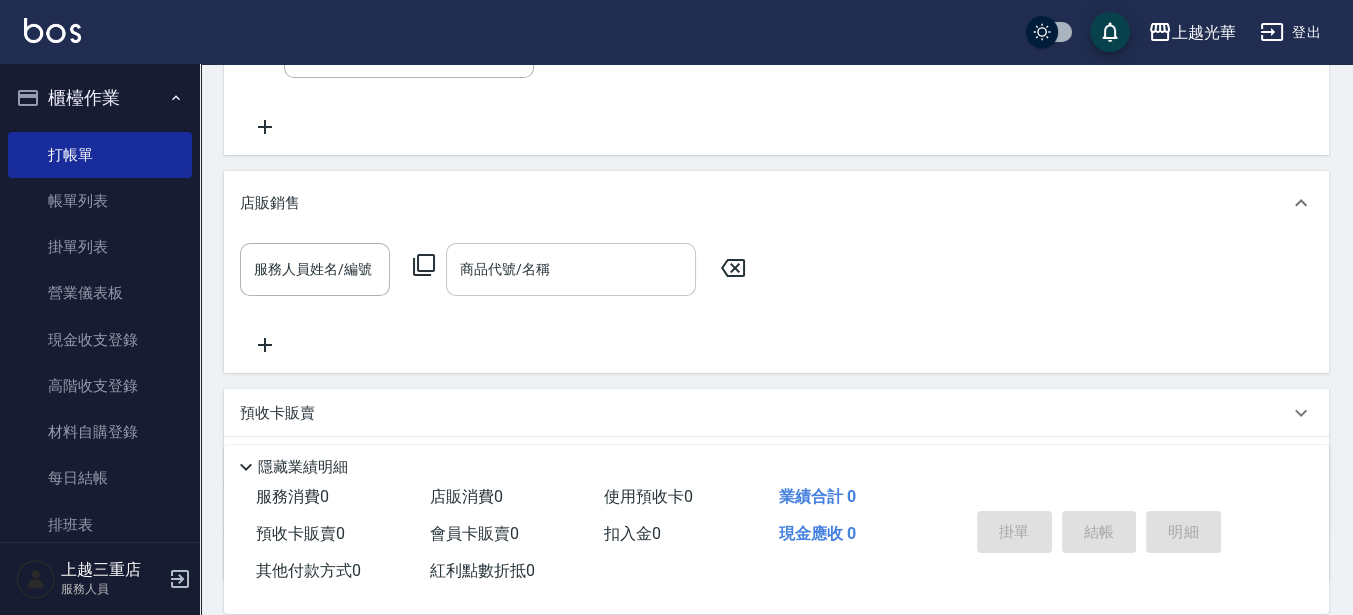 click on "商品代號/名稱 商品代號/名稱" at bounding box center [571, 269] 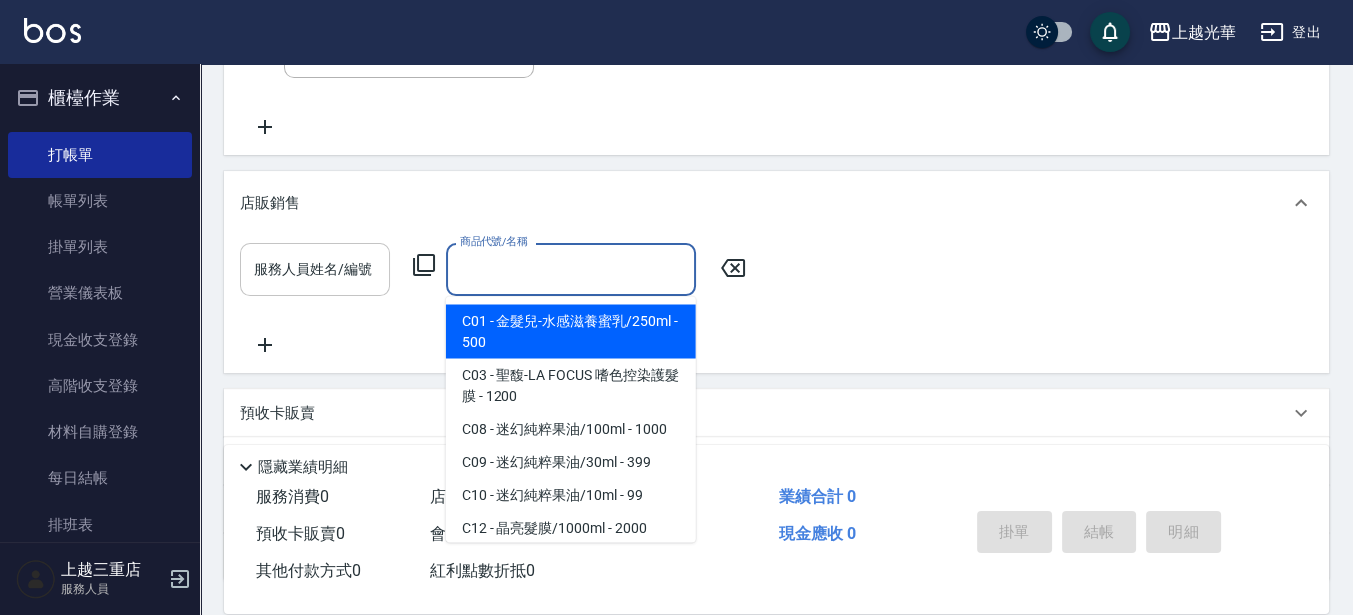 click on "服務人員姓名/編號 服務人員姓名/編號" at bounding box center (315, 269) 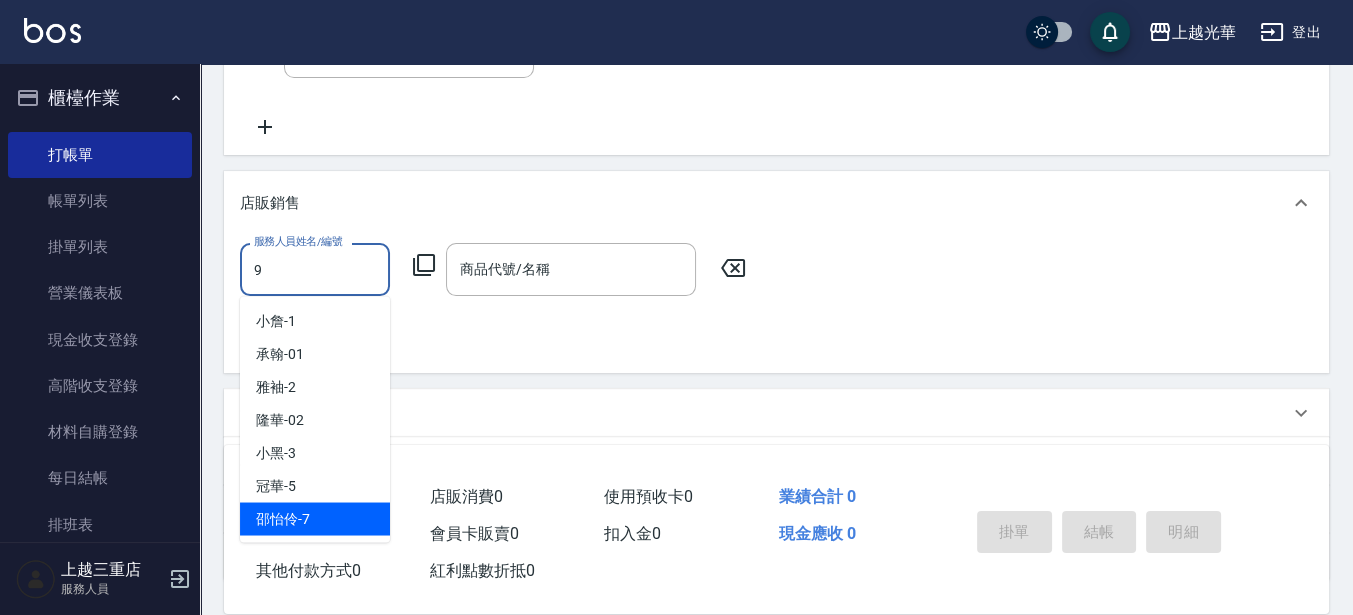 type on "喨喨-9" 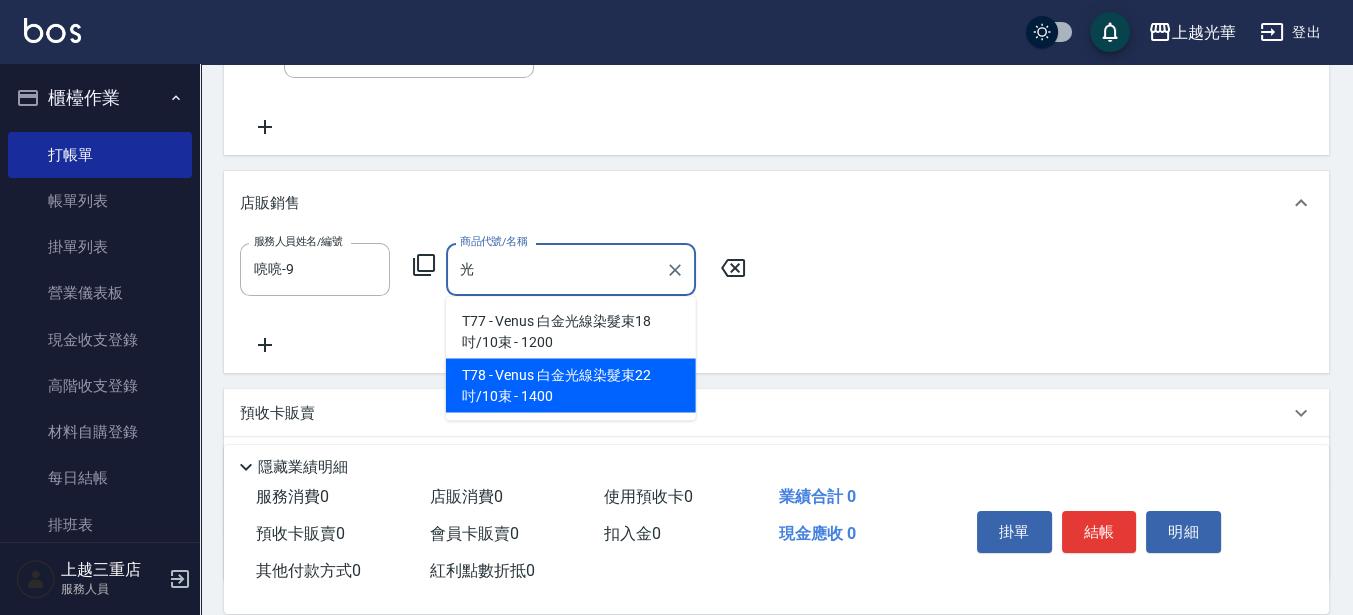 click on "T78 - Venus 白金光線染髮束22吋/10束 - 1400" at bounding box center [571, 385] 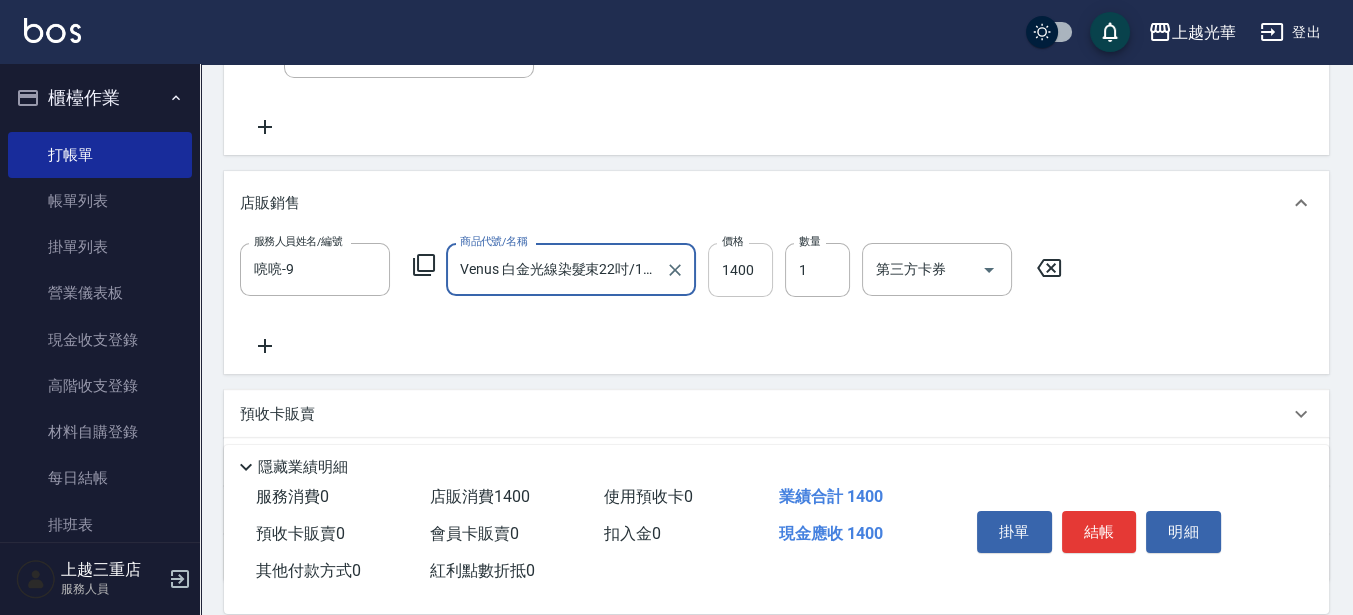 type on "Venus 白金光線染髮束22吋/10束" 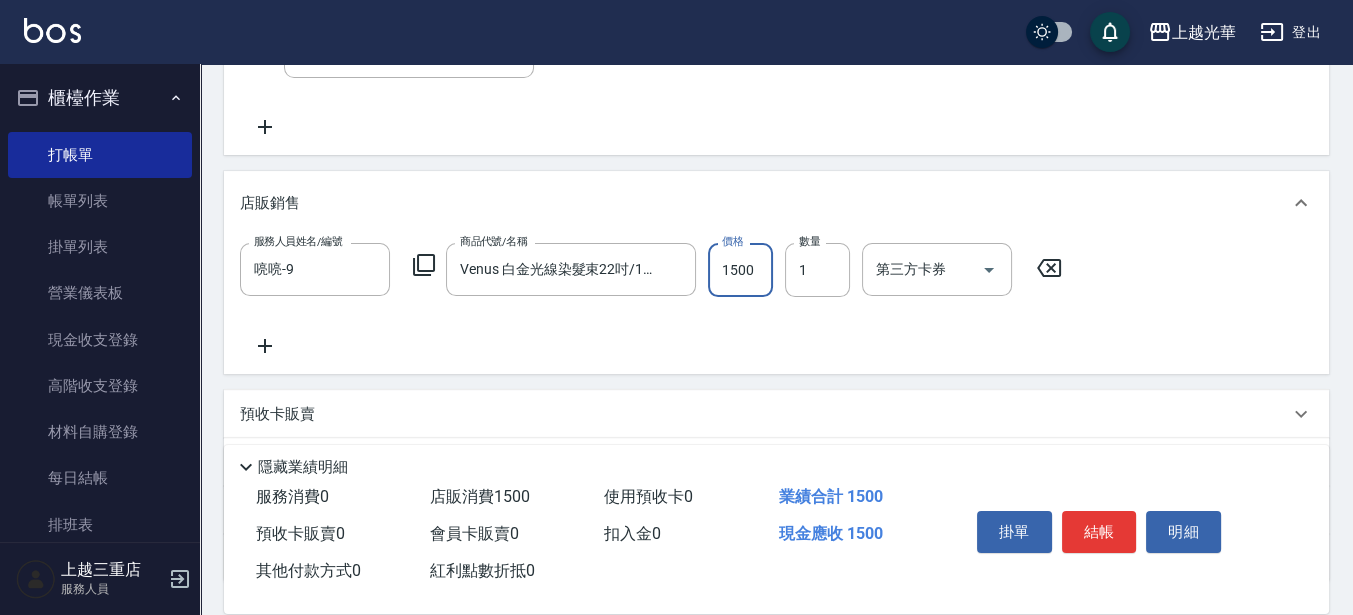 type on "1500" 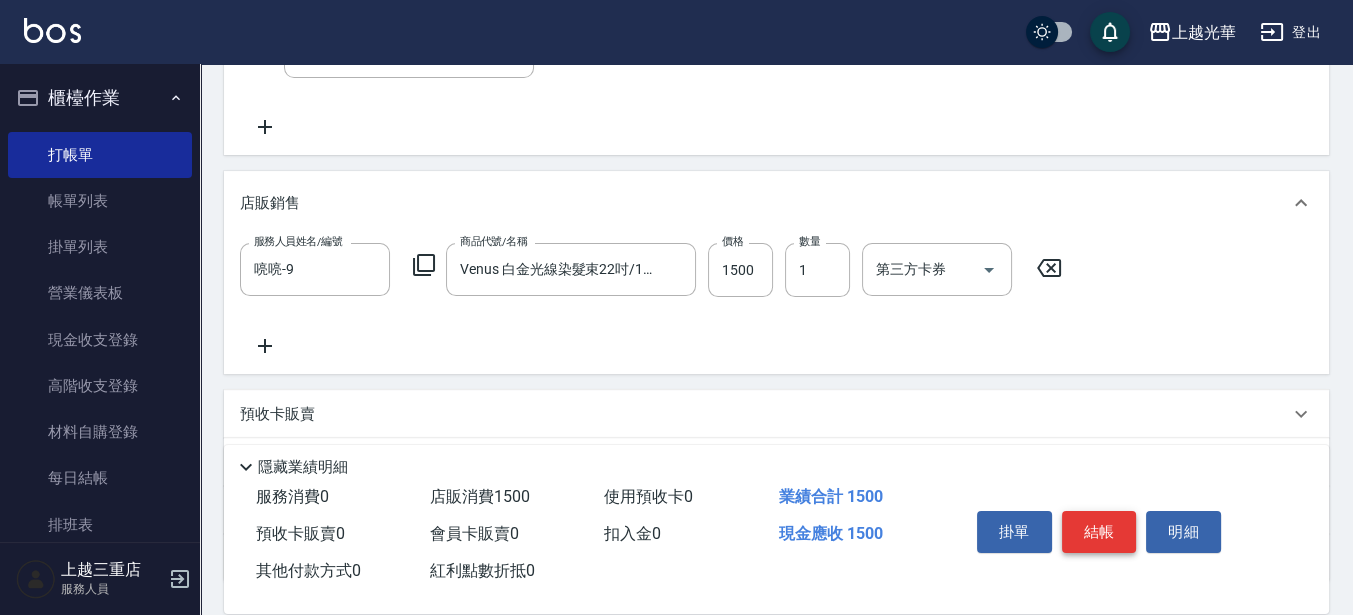 click on "掛單 結帳 明細" at bounding box center [1099, 534] 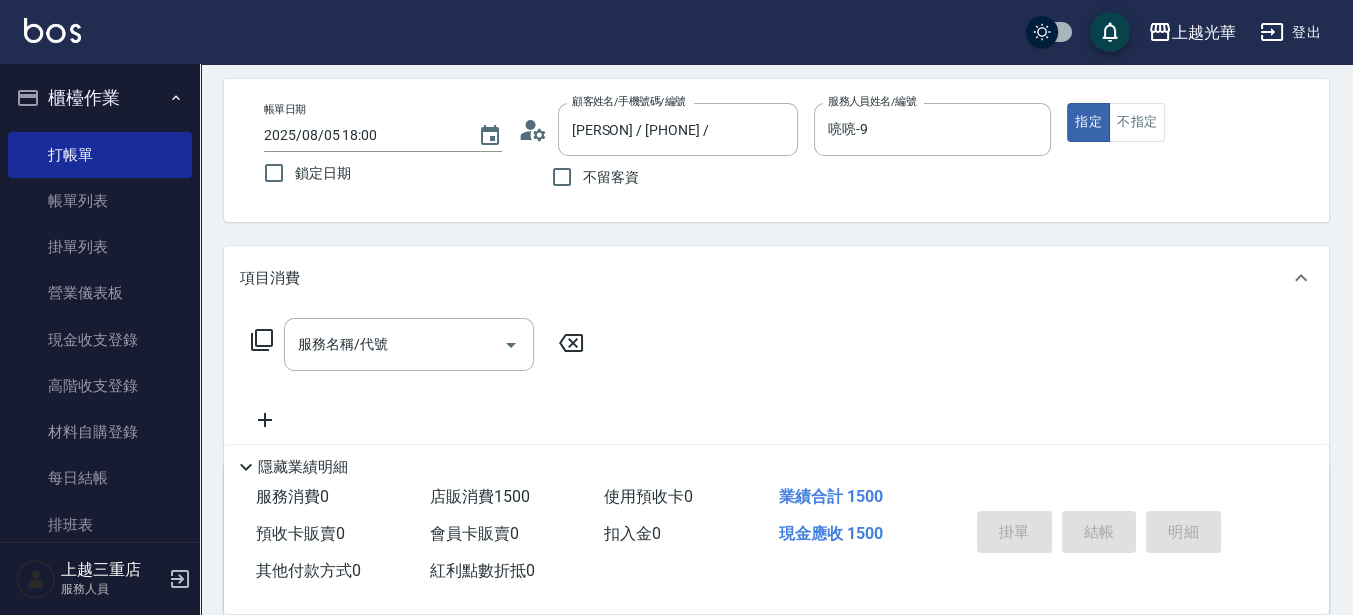 scroll, scrollTop: 0, scrollLeft: 0, axis: both 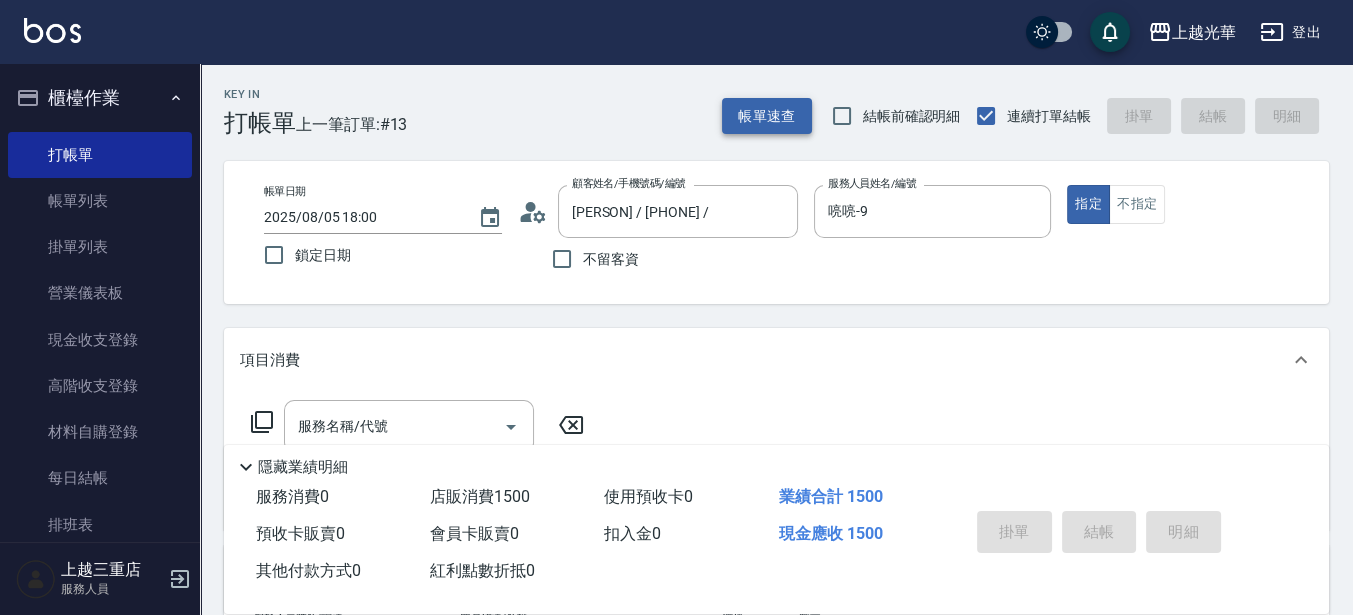 type on "2025/08/05 18:42" 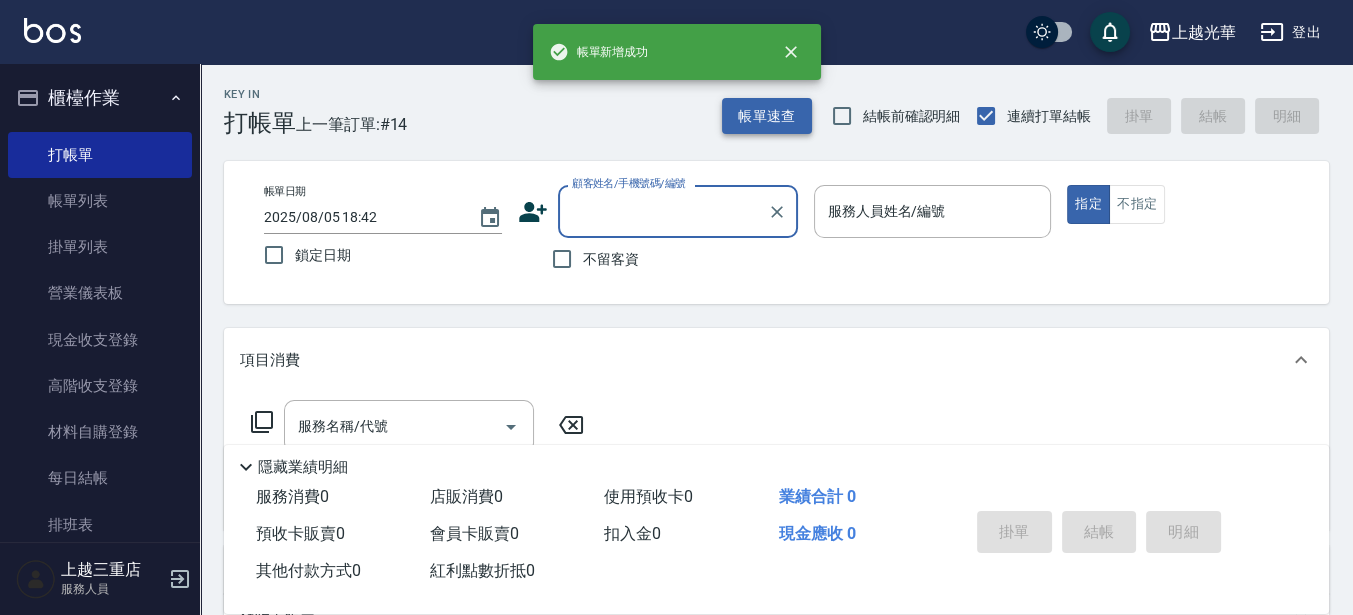 click on "帳單速查" at bounding box center (767, 116) 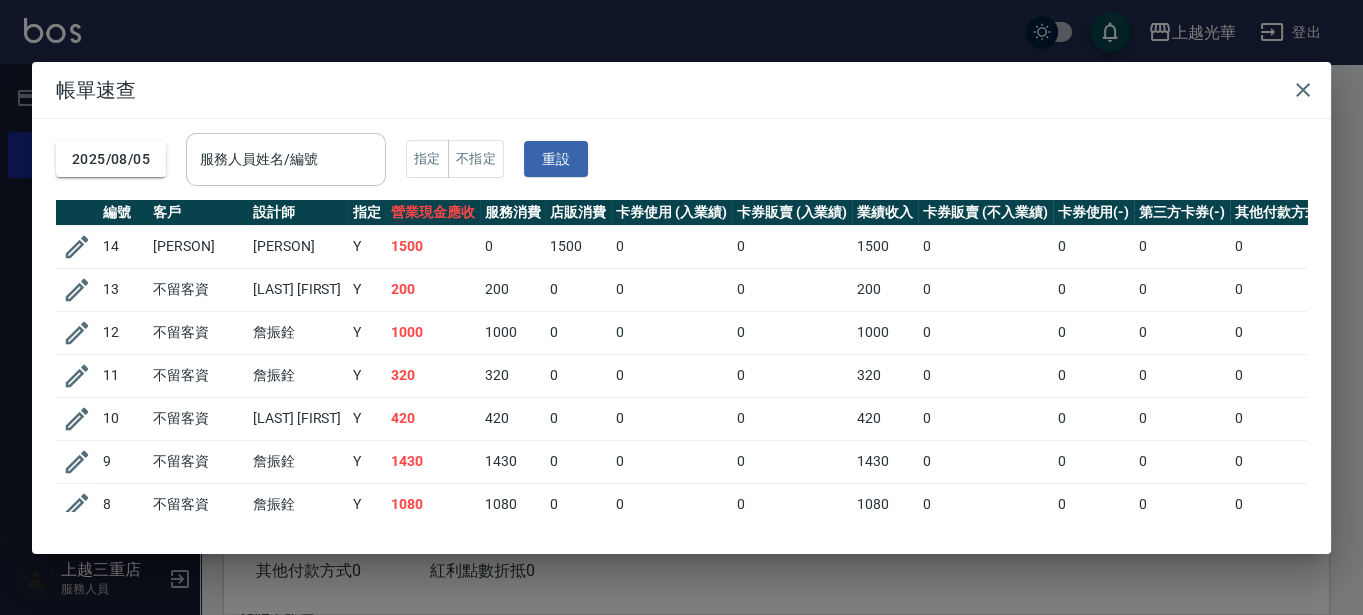 click on "服務人員姓名/編號" at bounding box center [286, 159] 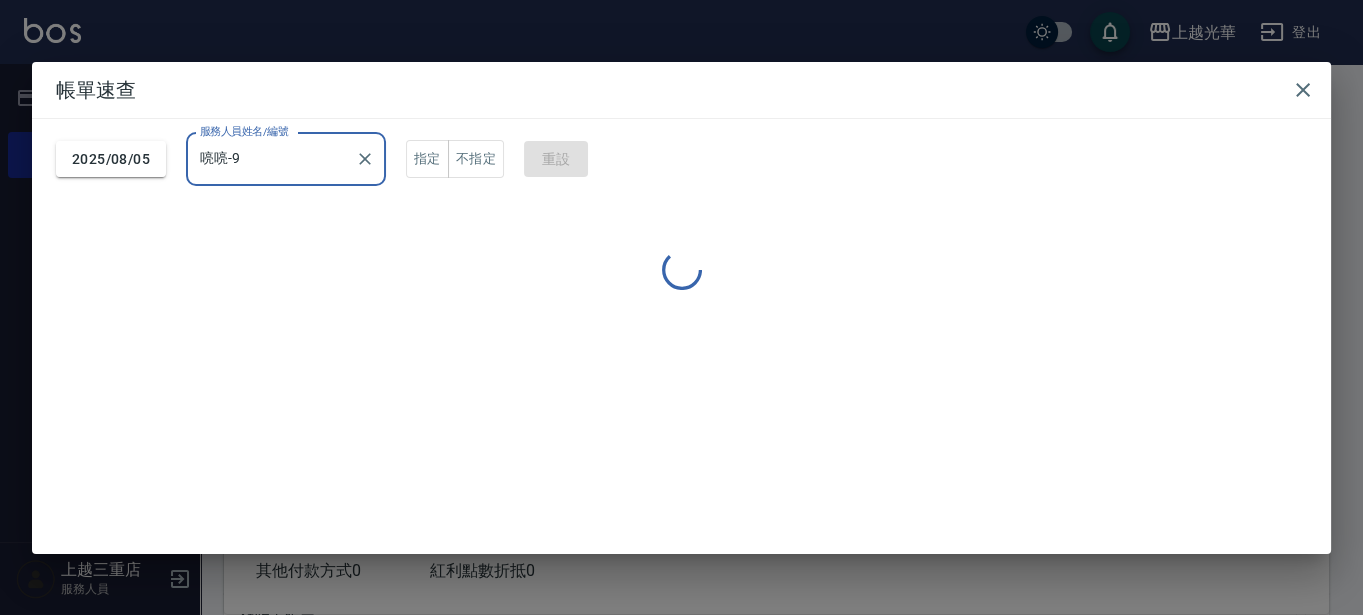 type on "喨喨-9" 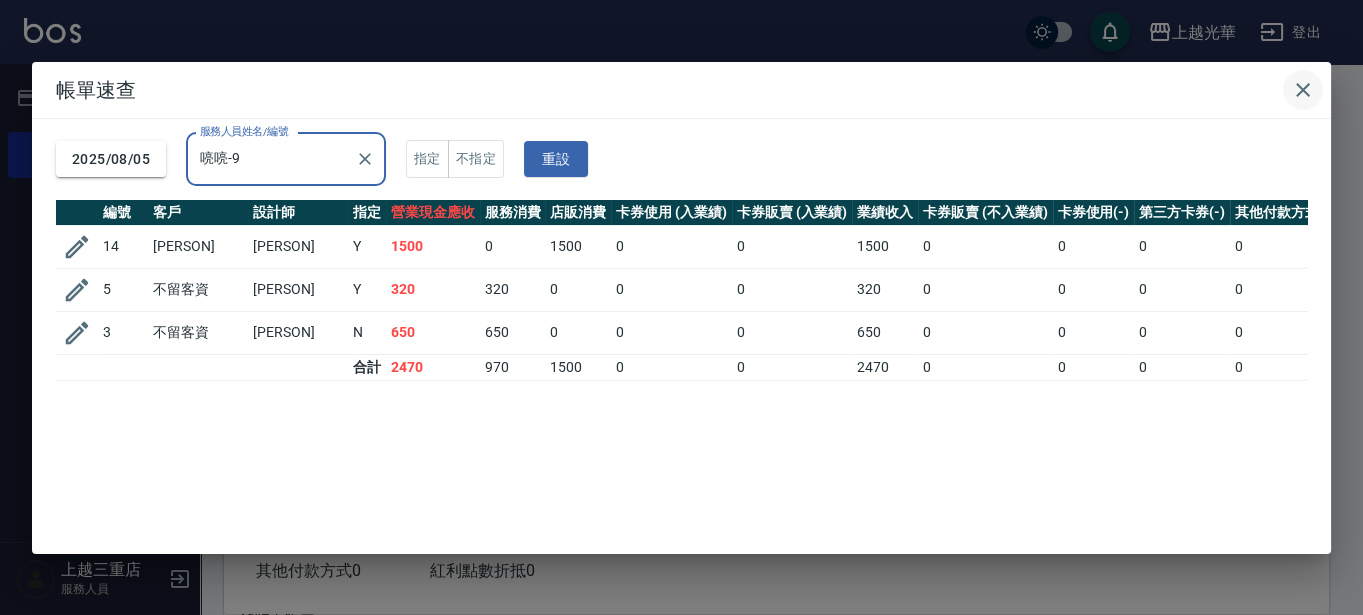 click at bounding box center (1303, 90) 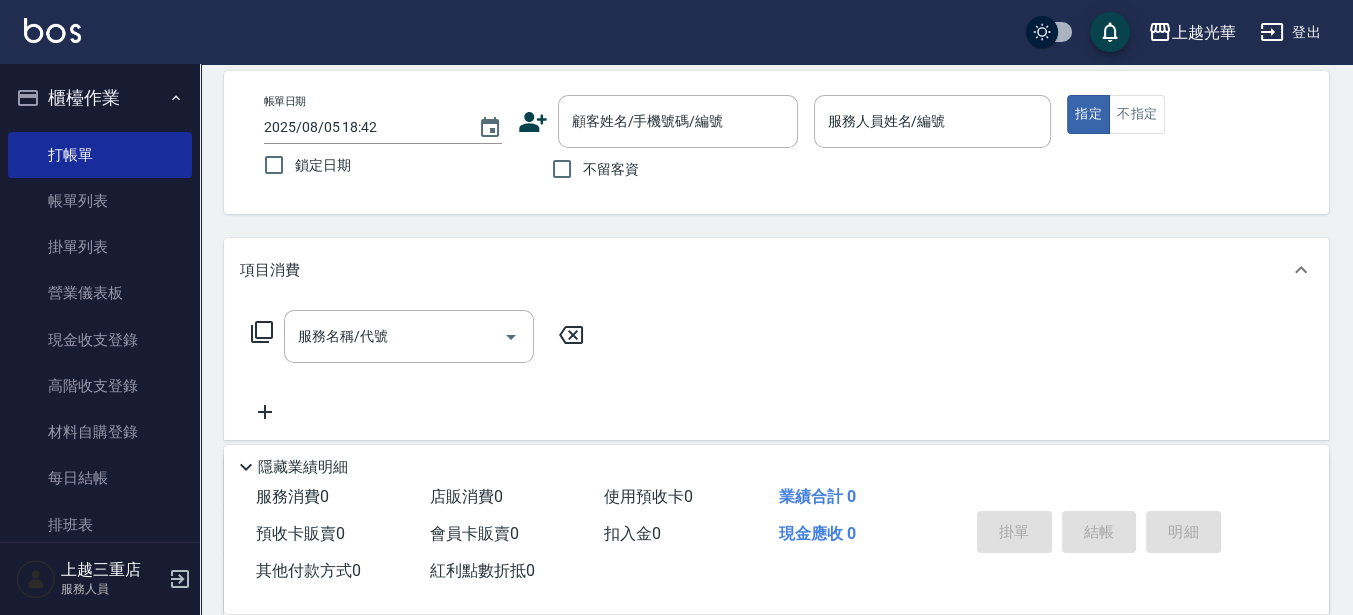 scroll, scrollTop: 125, scrollLeft: 0, axis: vertical 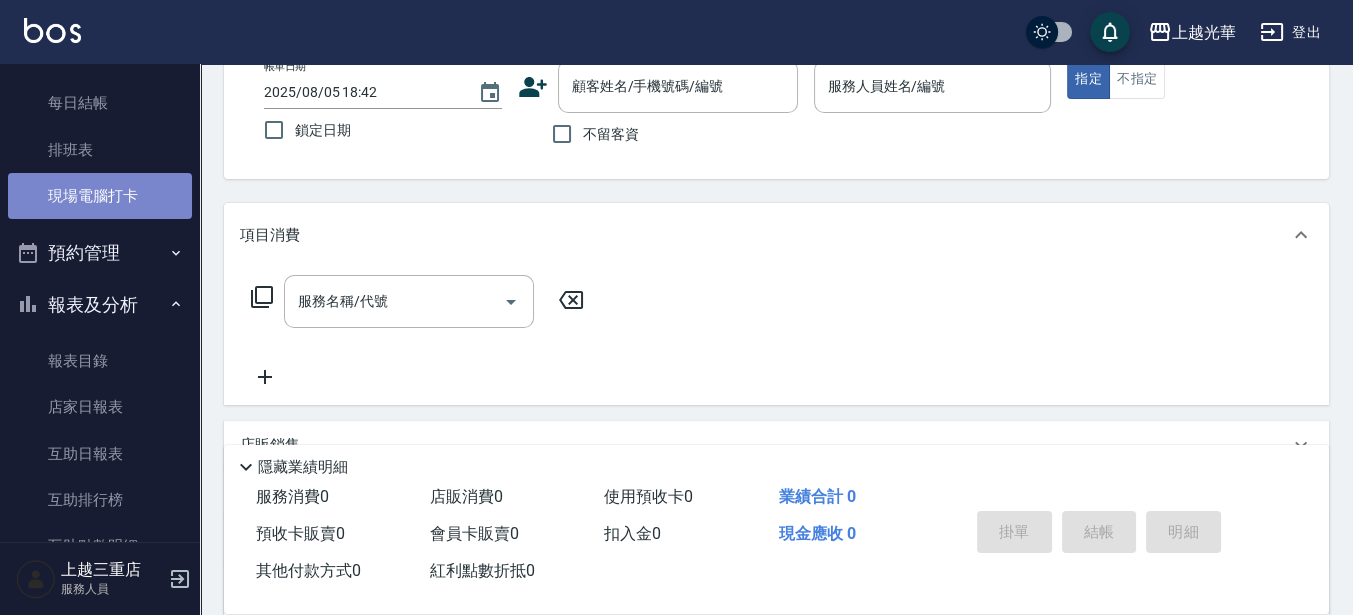 click on "現場電腦打卡" at bounding box center [100, 196] 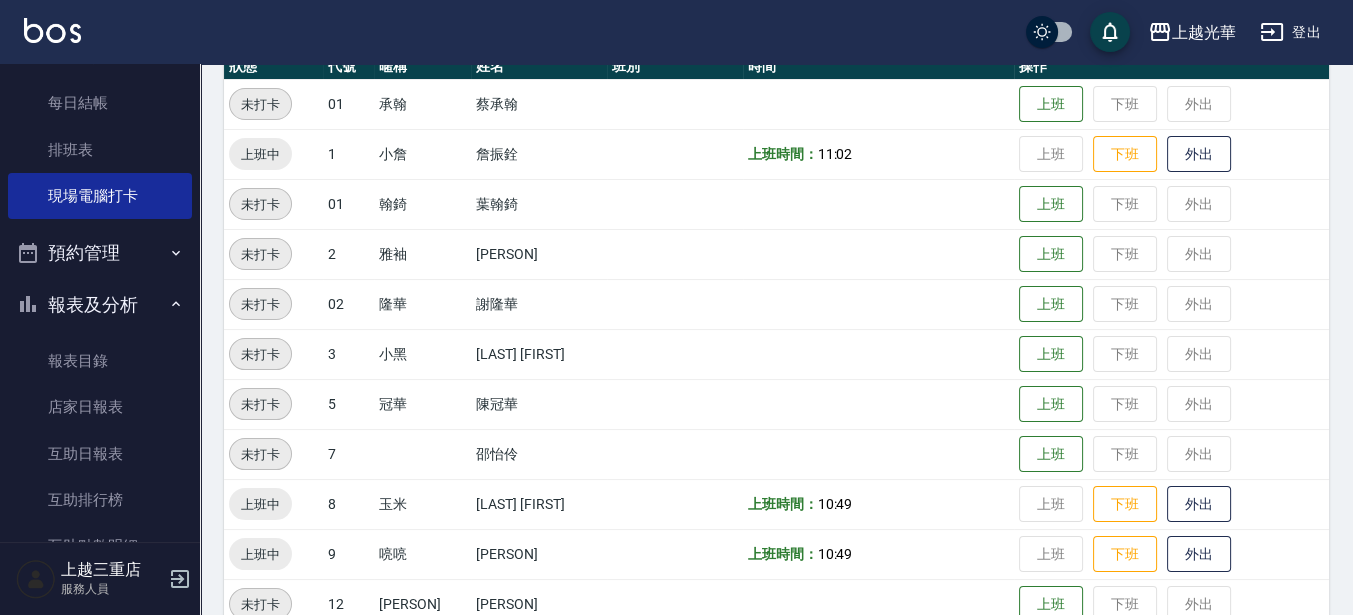 scroll, scrollTop: 375, scrollLeft: 0, axis: vertical 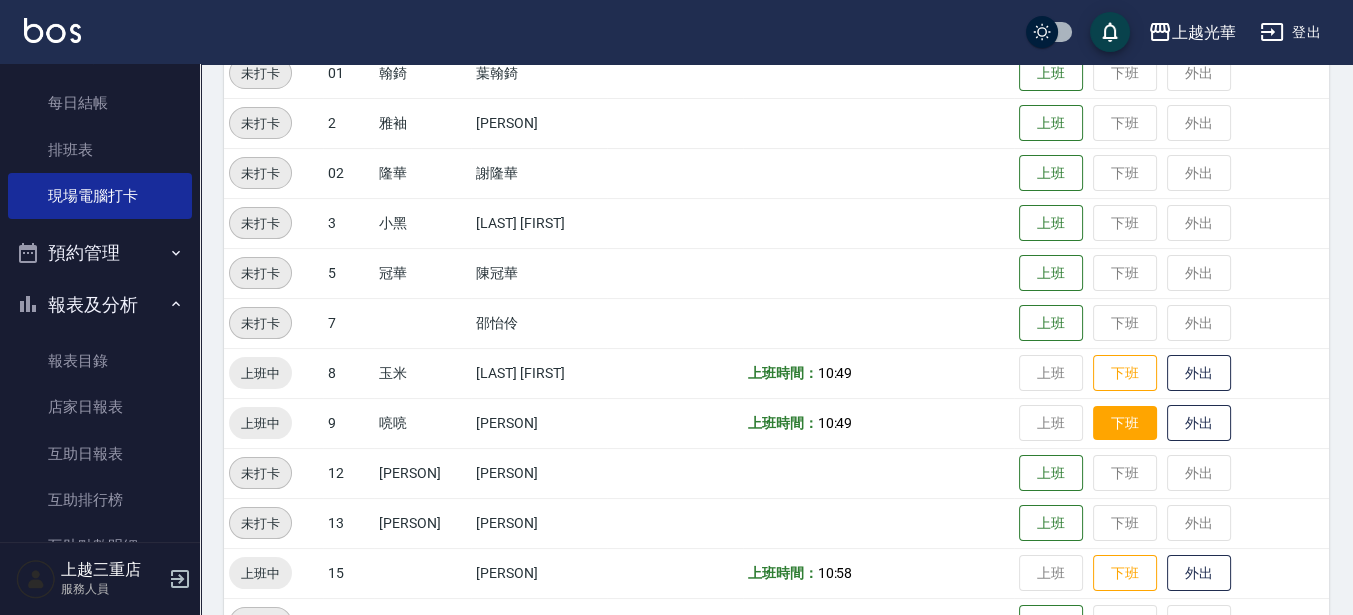 click on "下班" at bounding box center (1125, 423) 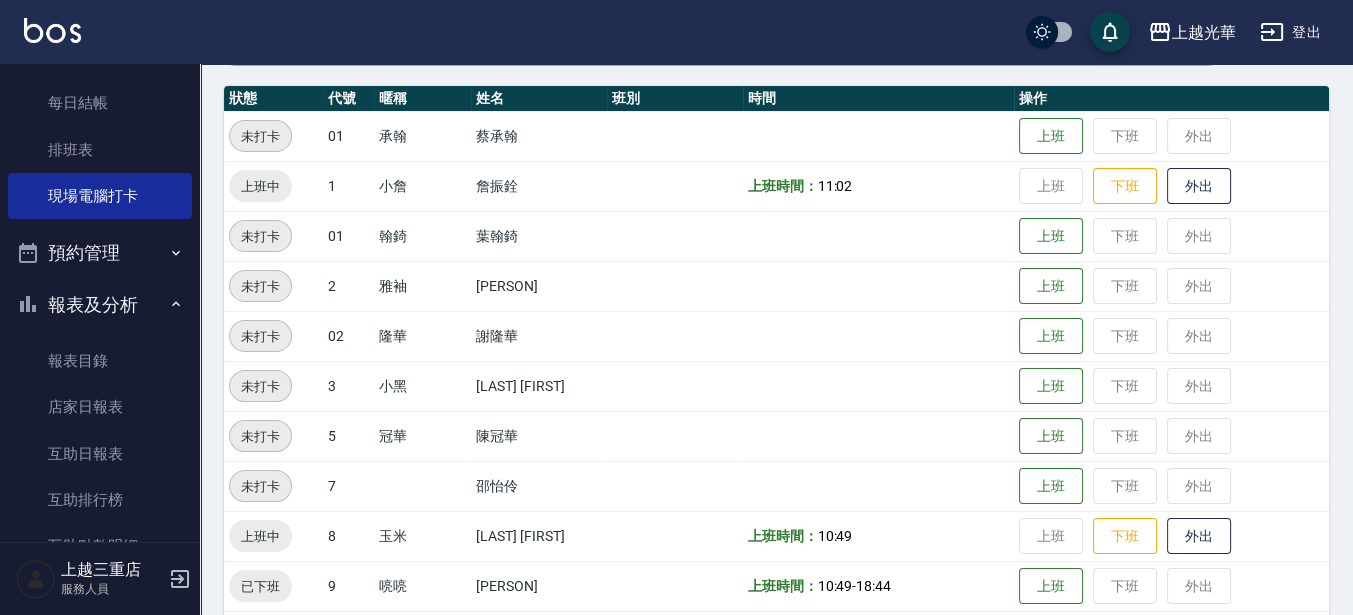 scroll, scrollTop: 0, scrollLeft: 0, axis: both 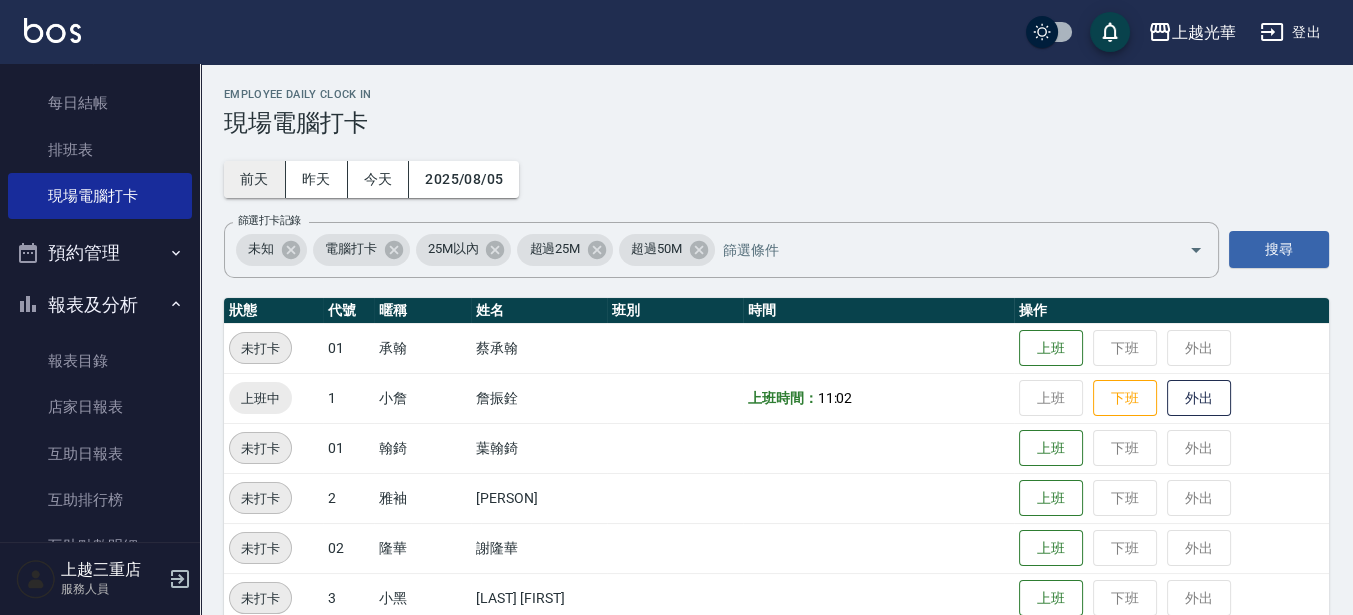 click on "前天" at bounding box center (255, 179) 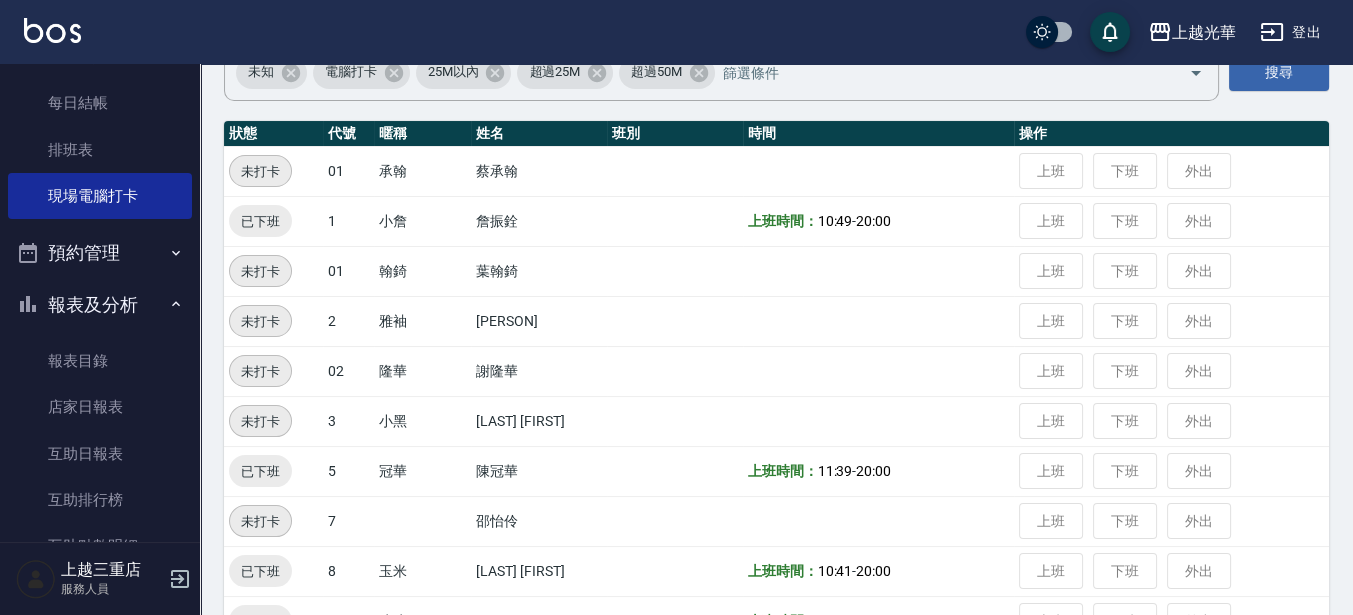 scroll, scrollTop: 0, scrollLeft: 0, axis: both 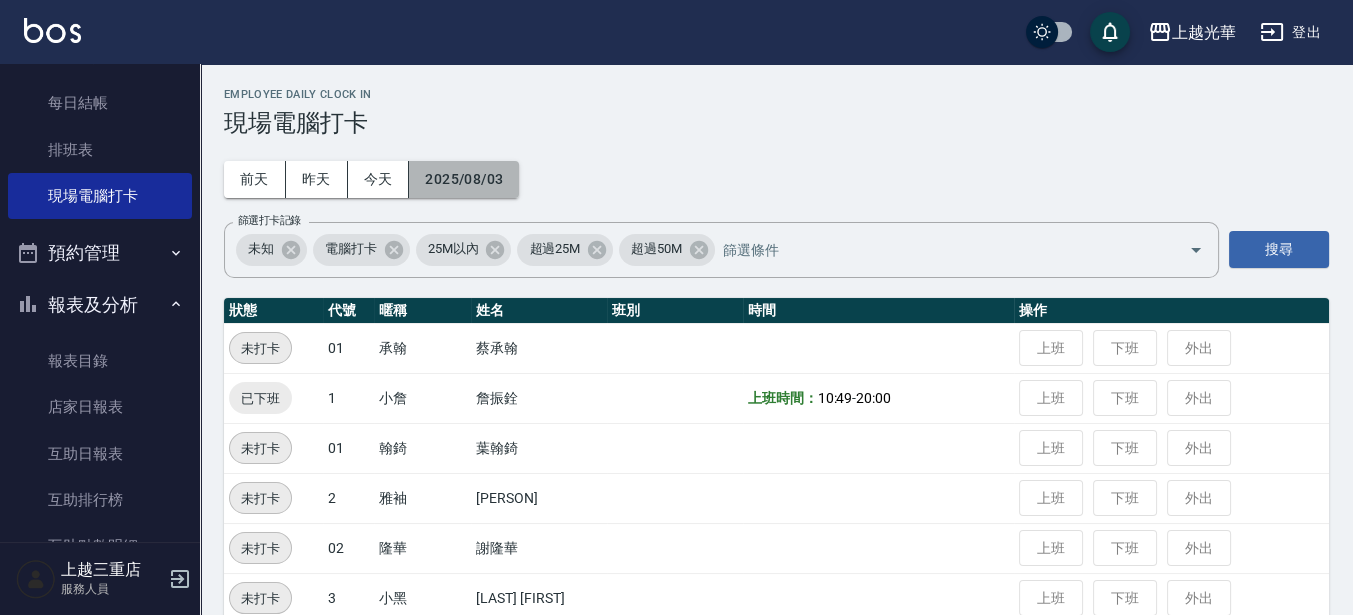 click on "2025/08/03" at bounding box center (464, 179) 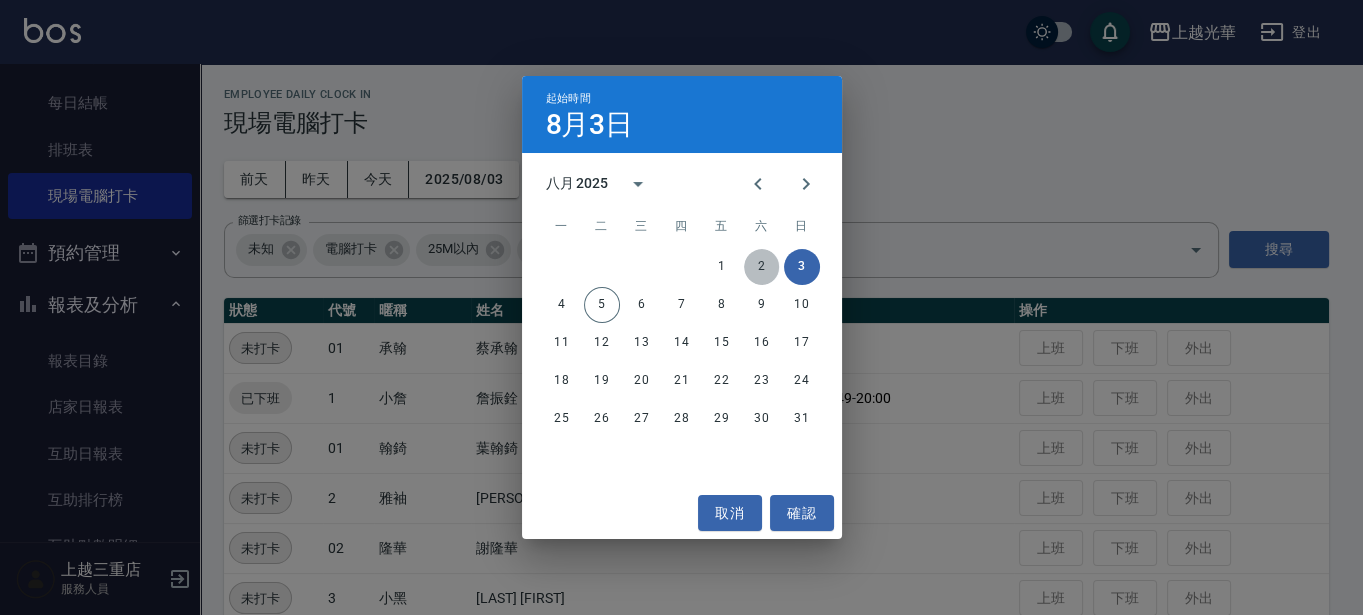 click on "2" at bounding box center (762, 267) 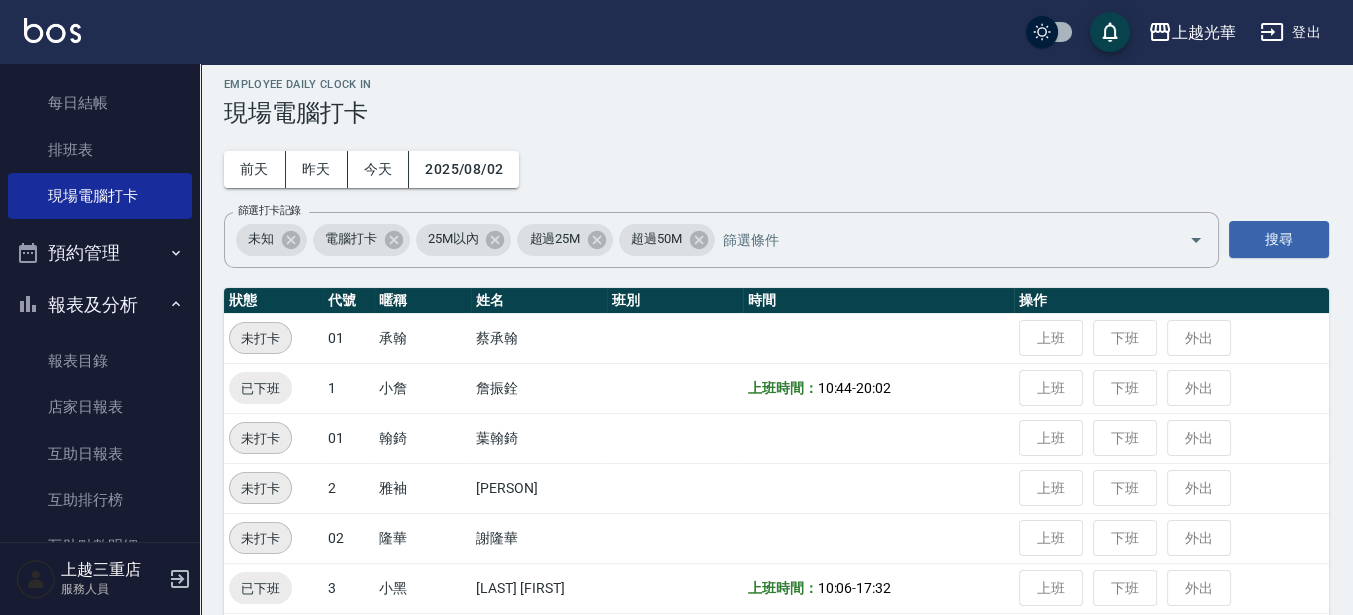 scroll, scrollTop: 0, scrollLeft: 0, axis: both 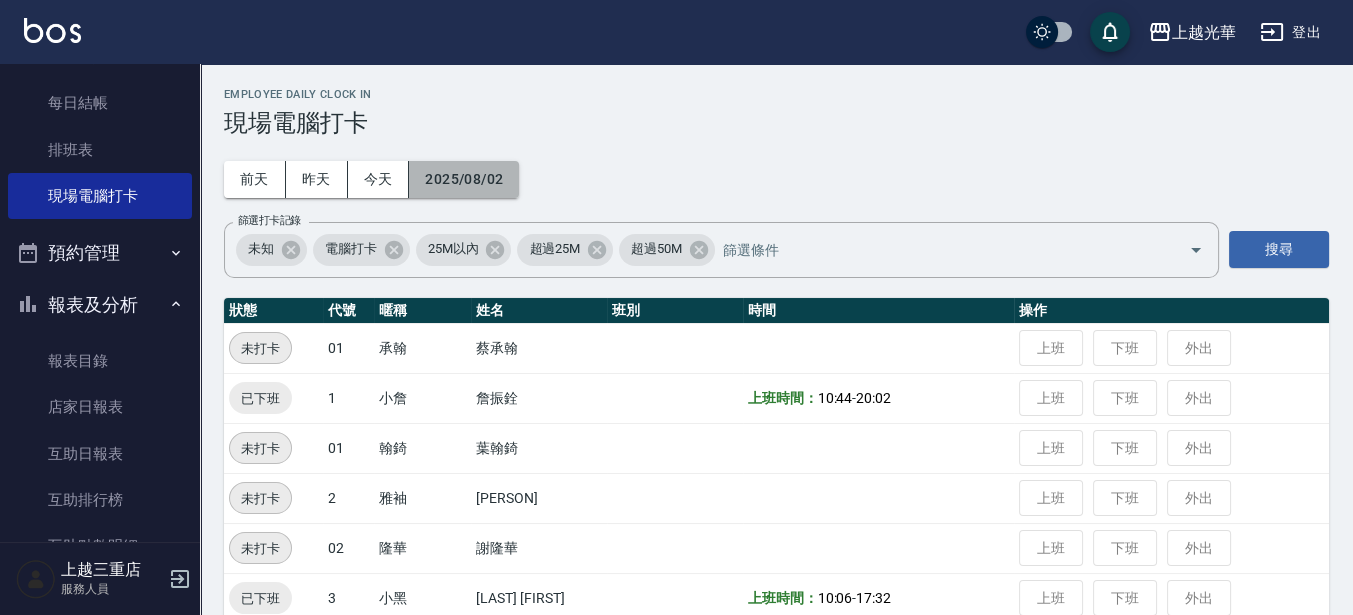 click on "2025/08/02" at bounding box center [464, 179] 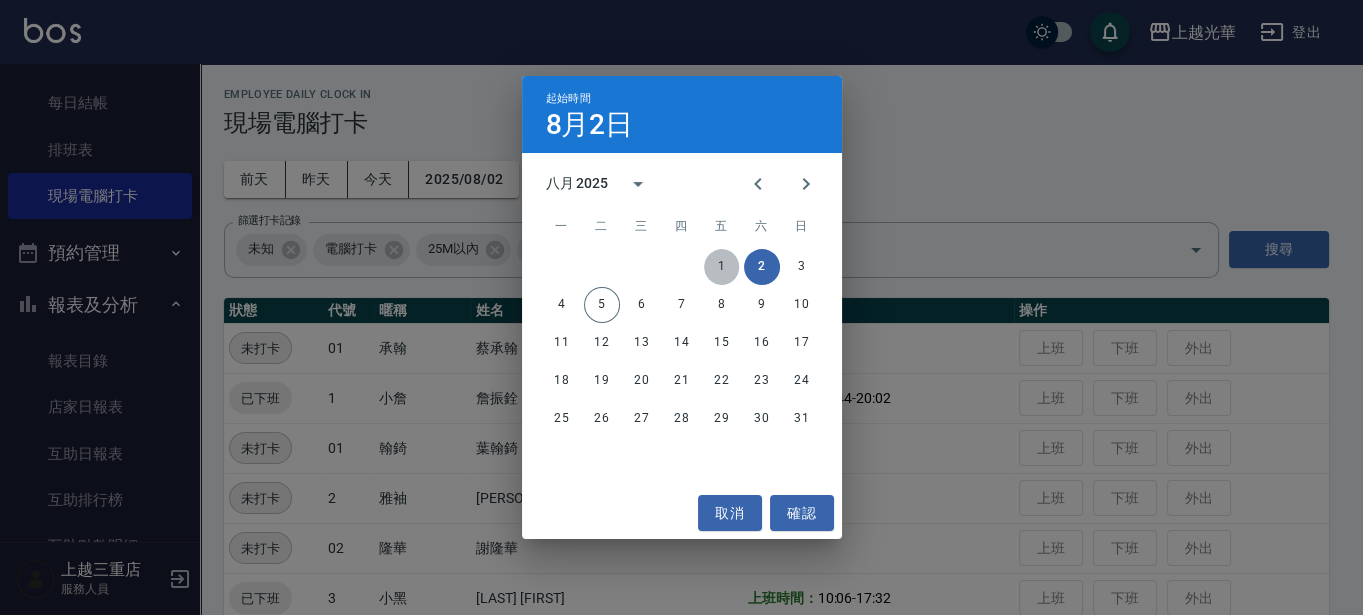 click on "1" at bounding box center (722, 267) 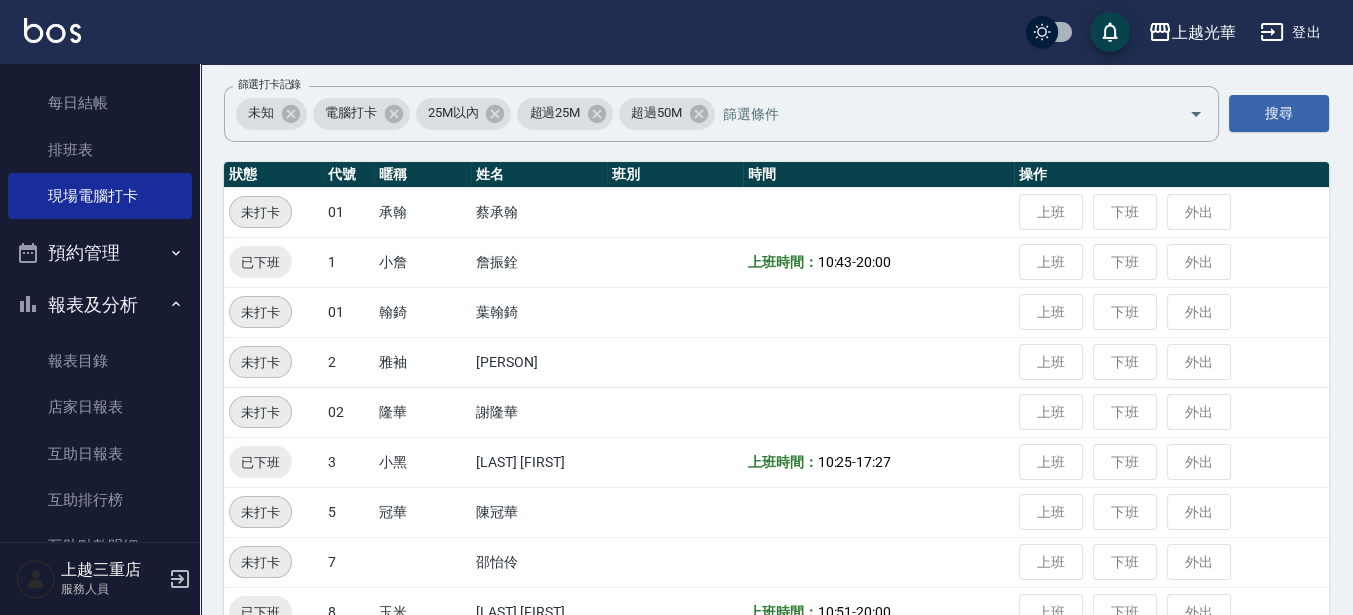 scroll, scrollTop: 0, scrollLeft: 0, axis: both 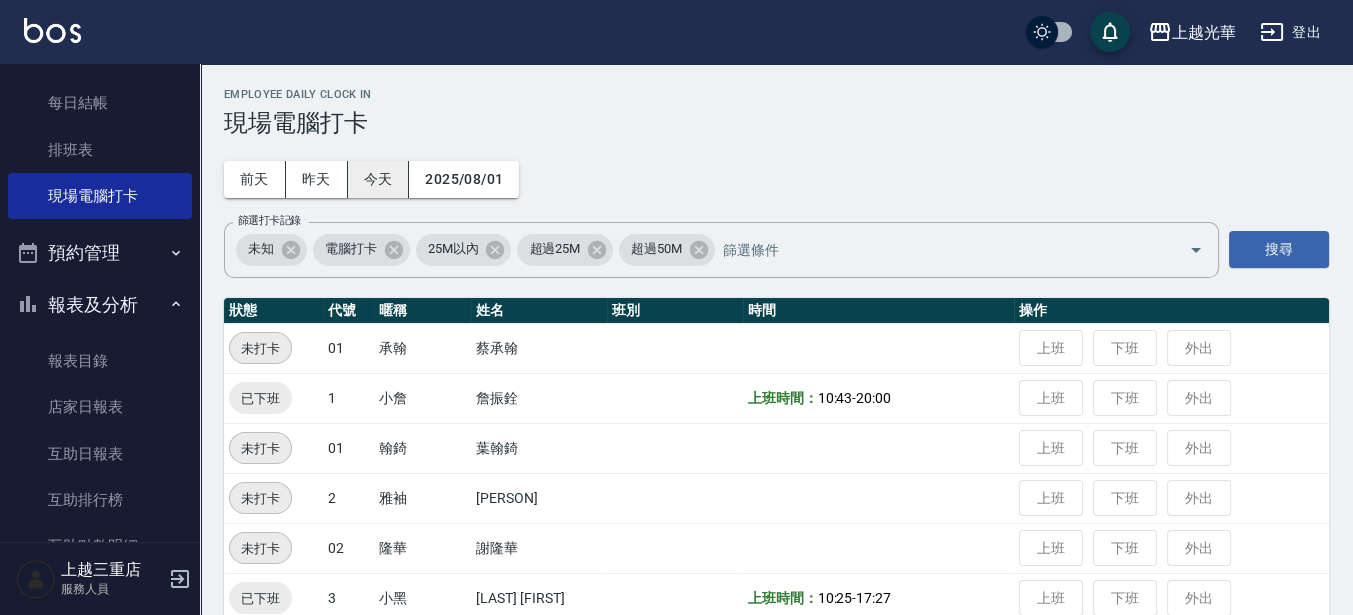 click on "今天" at bounding box center (379, 179) 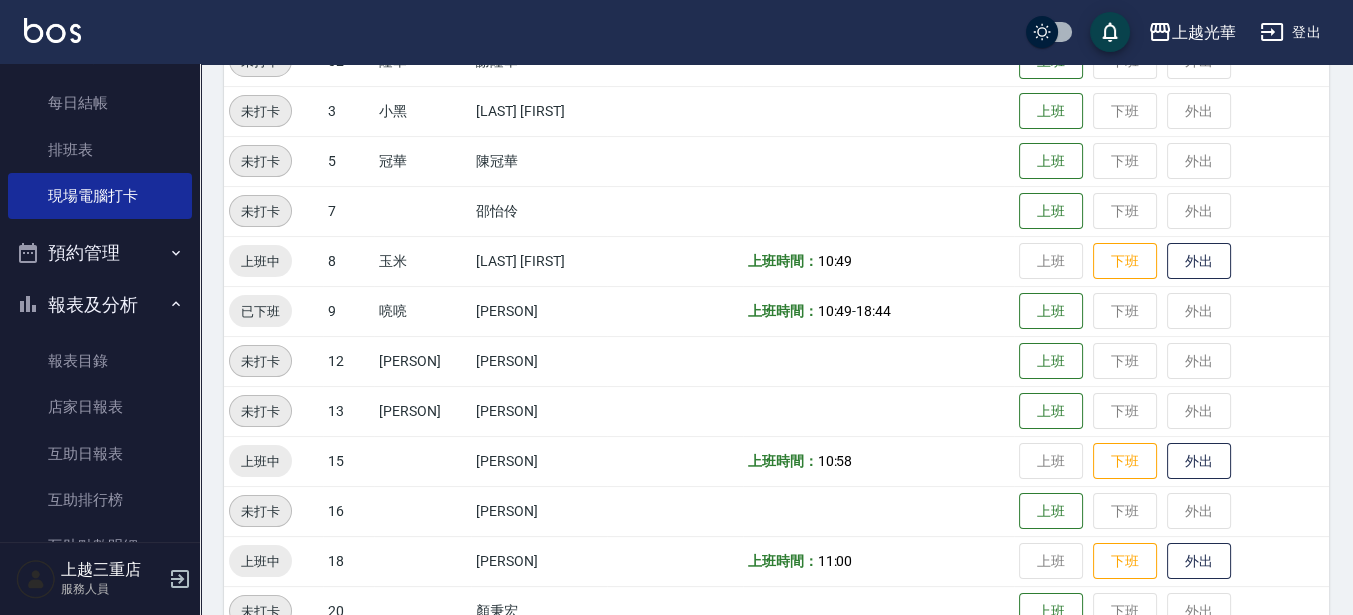scroll, scrollTop: 457, scrollLeft: 0, axis: vertical 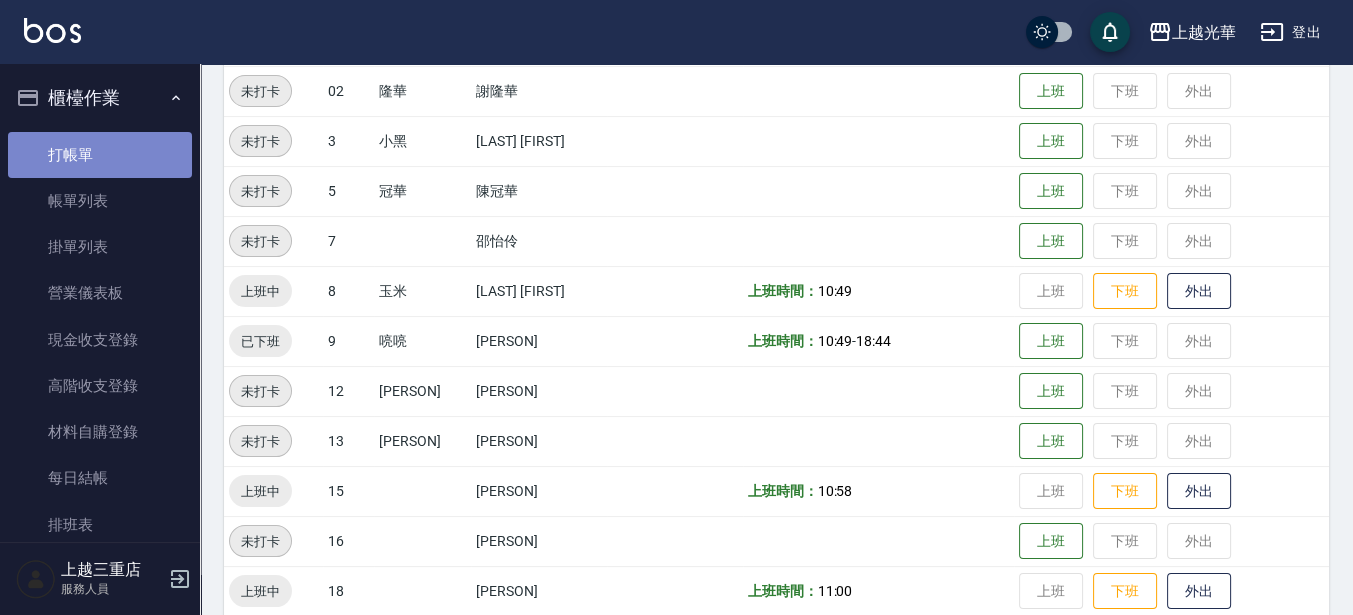 click on "打帳單" at bounding box center (100, 155) 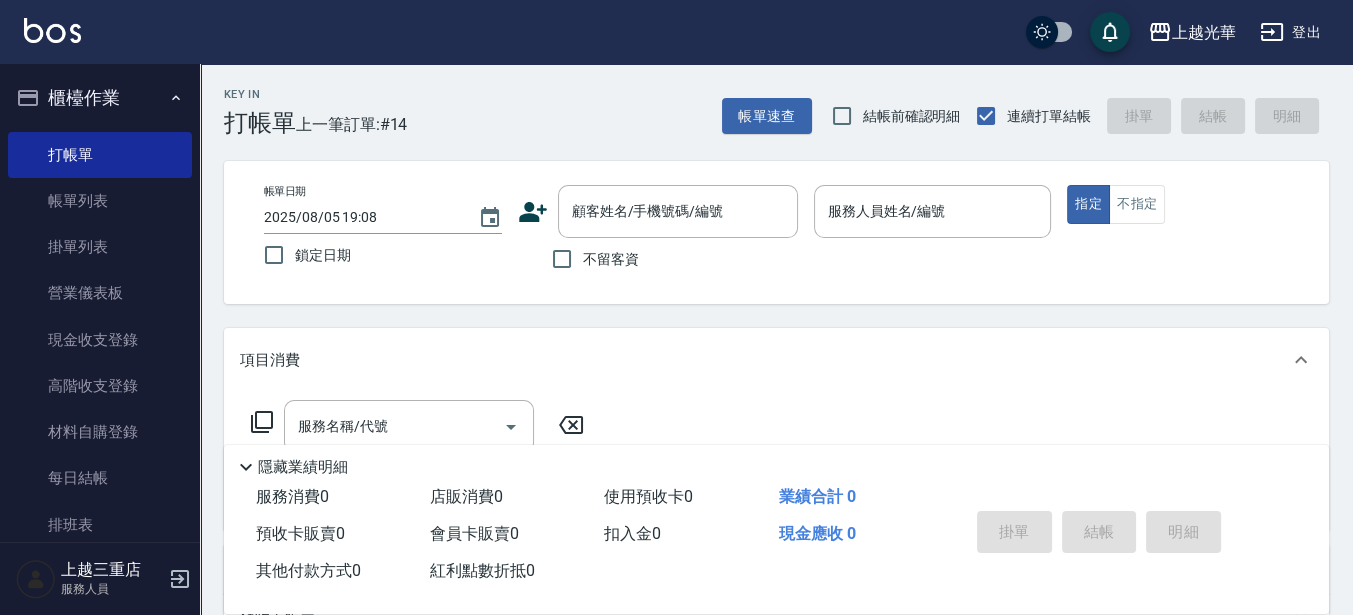click on "不留客資" at bounding box center [611, 259] 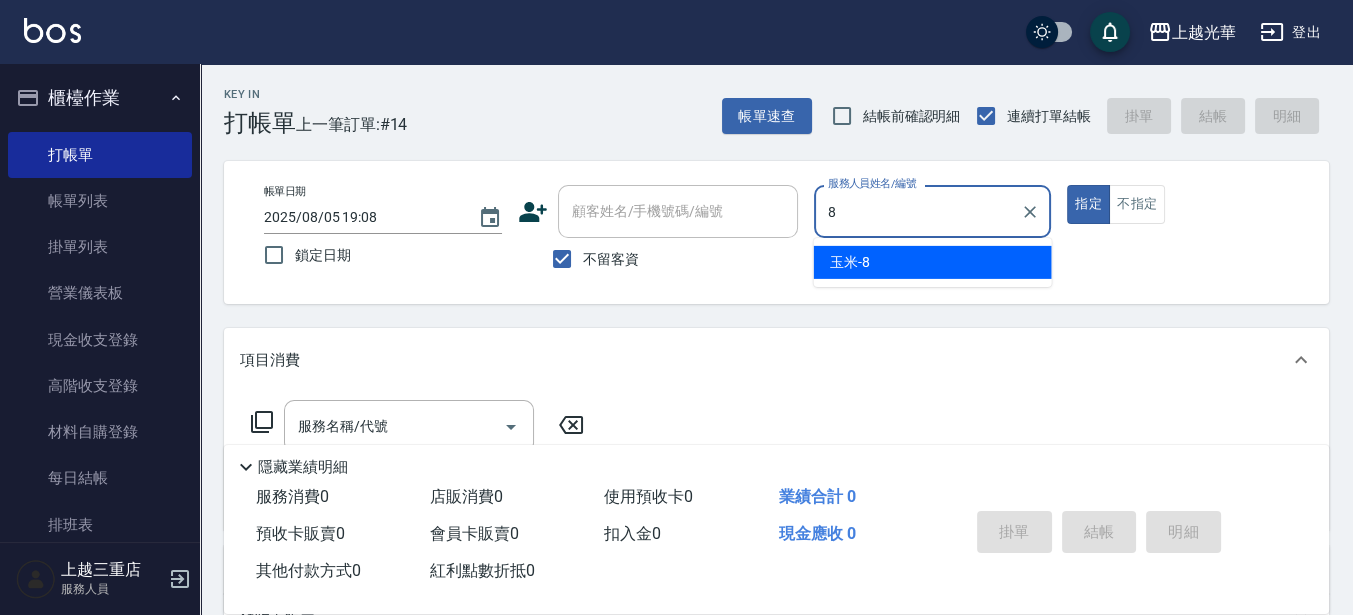 type on "玉米-8" 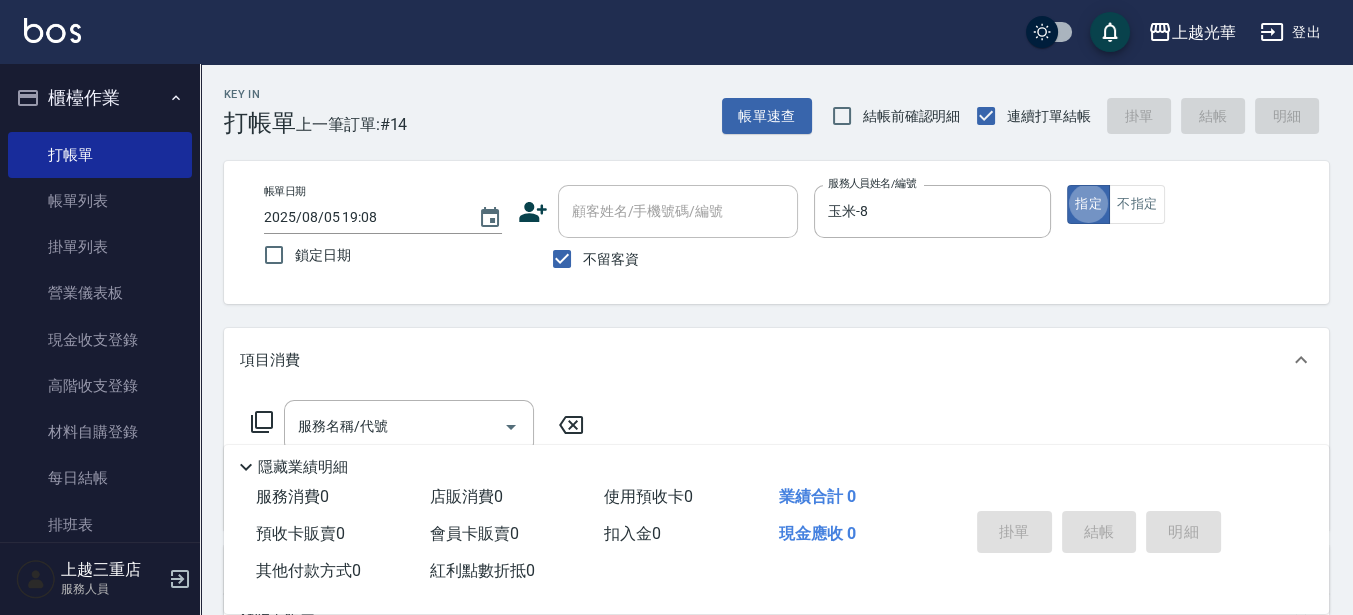 type on "true" 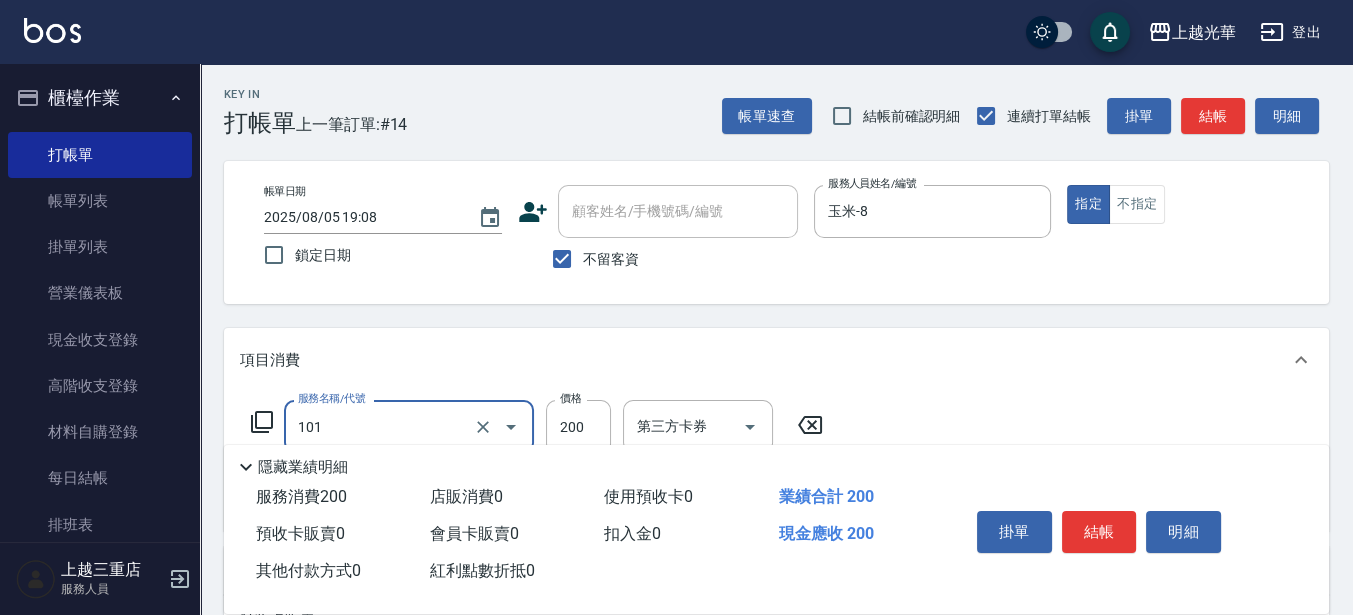 type on "不指定洗髮(101)" 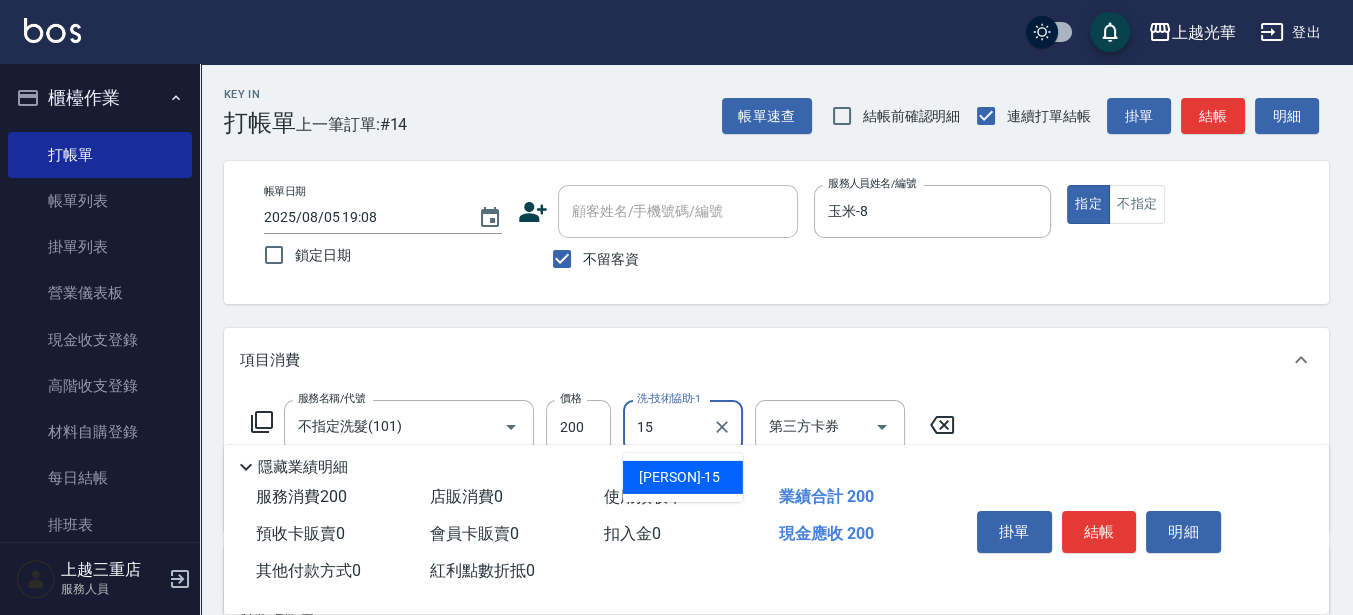 type on "[PERSON]- [NUMBER]" 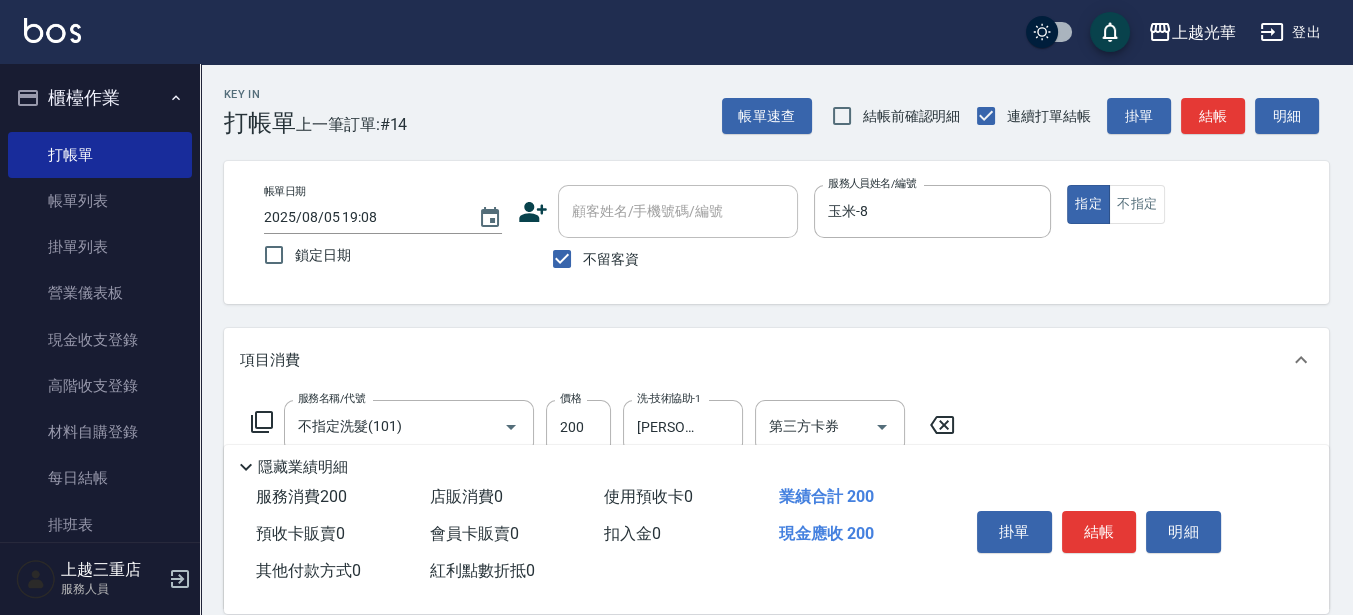 scroll, scrollTop: 125, scrollLeft: 0, axis: vertical 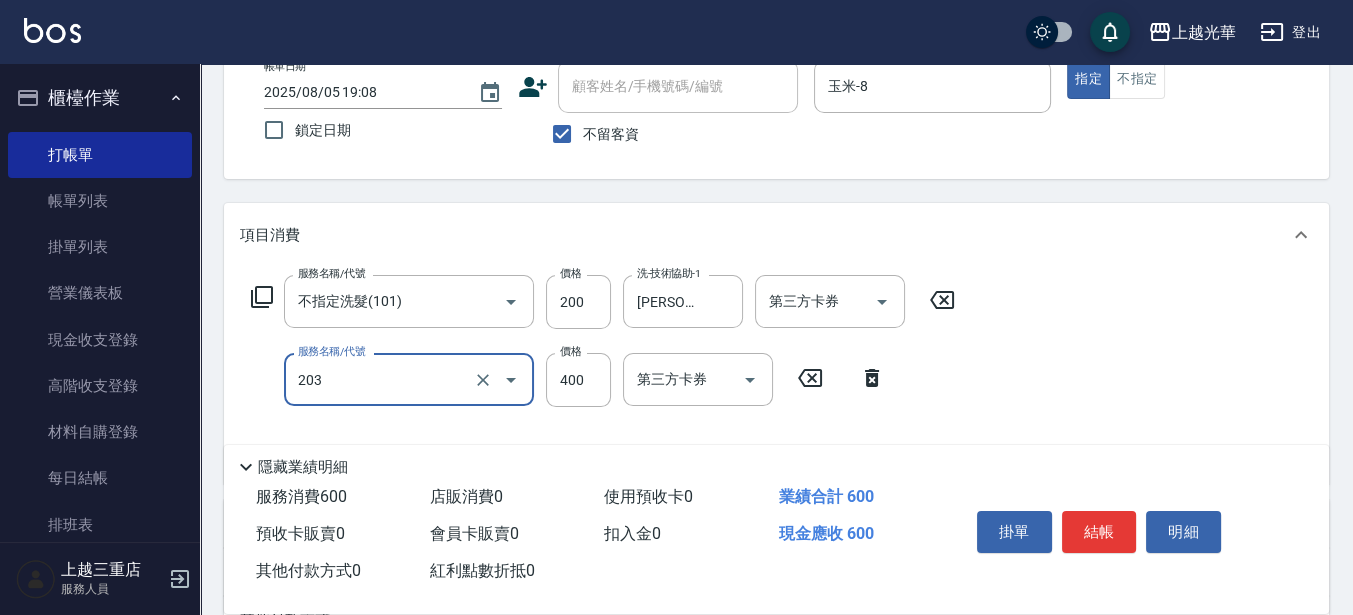 type on "指定單剪(203)" 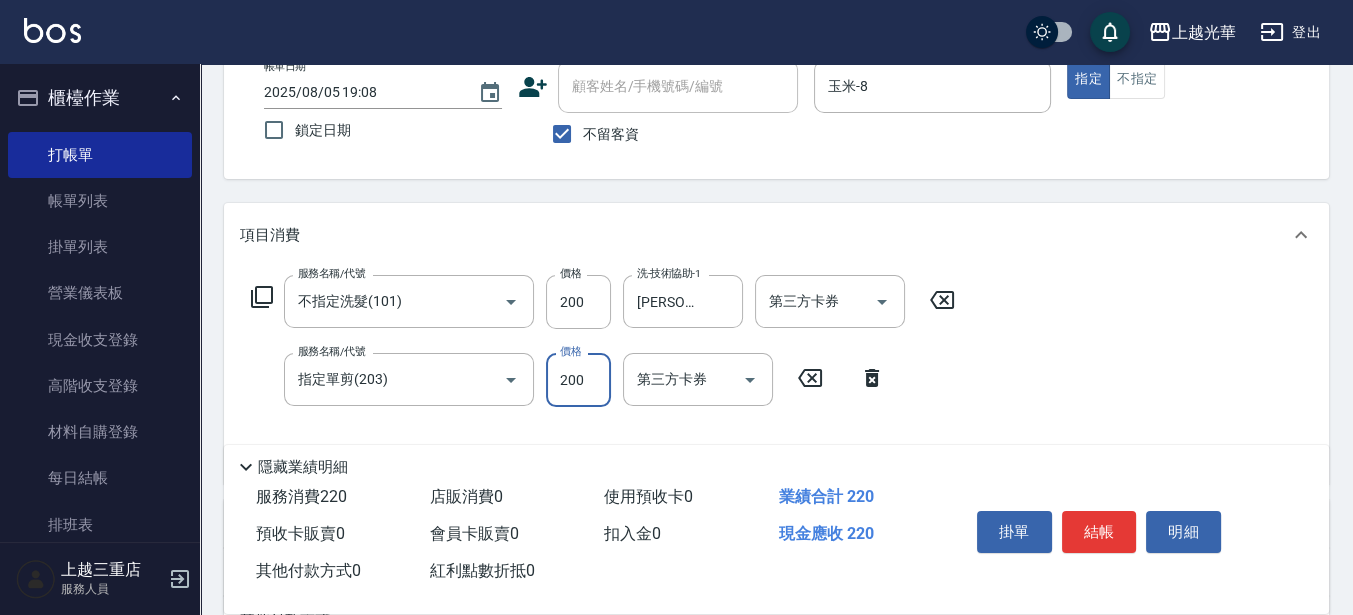 type on "200" 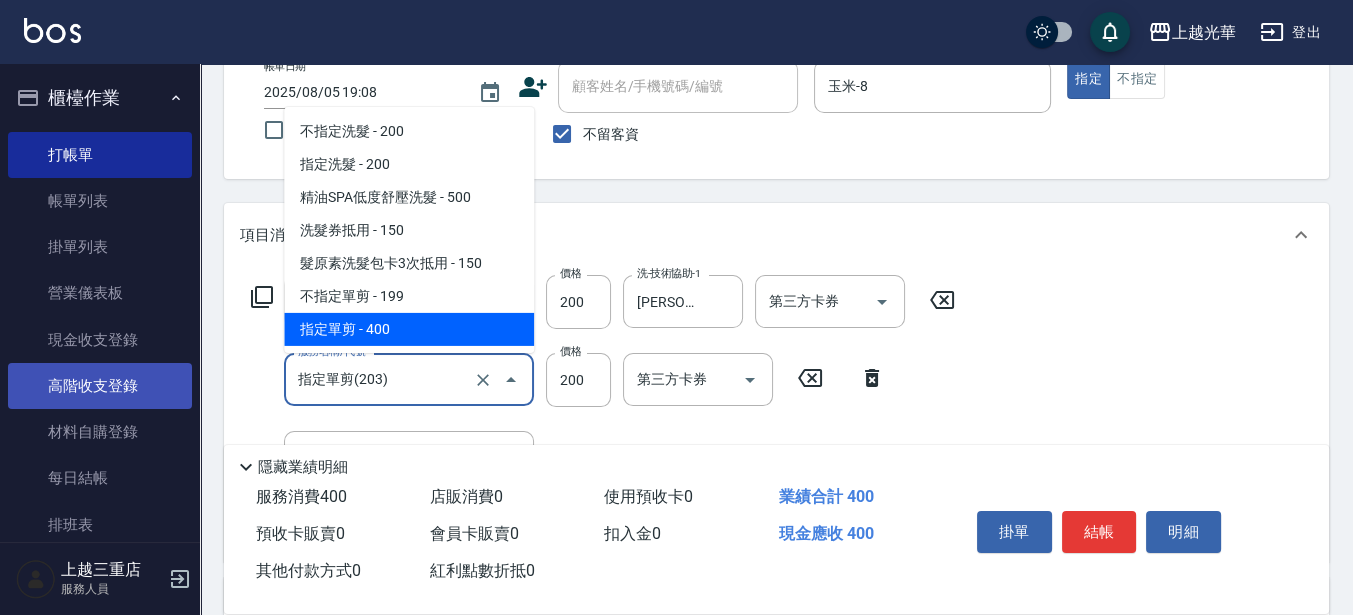 drag, startPoint x: 415, startPoint y: 387, endPoint x: 47, endPoint y: 367, distance: 368.5431 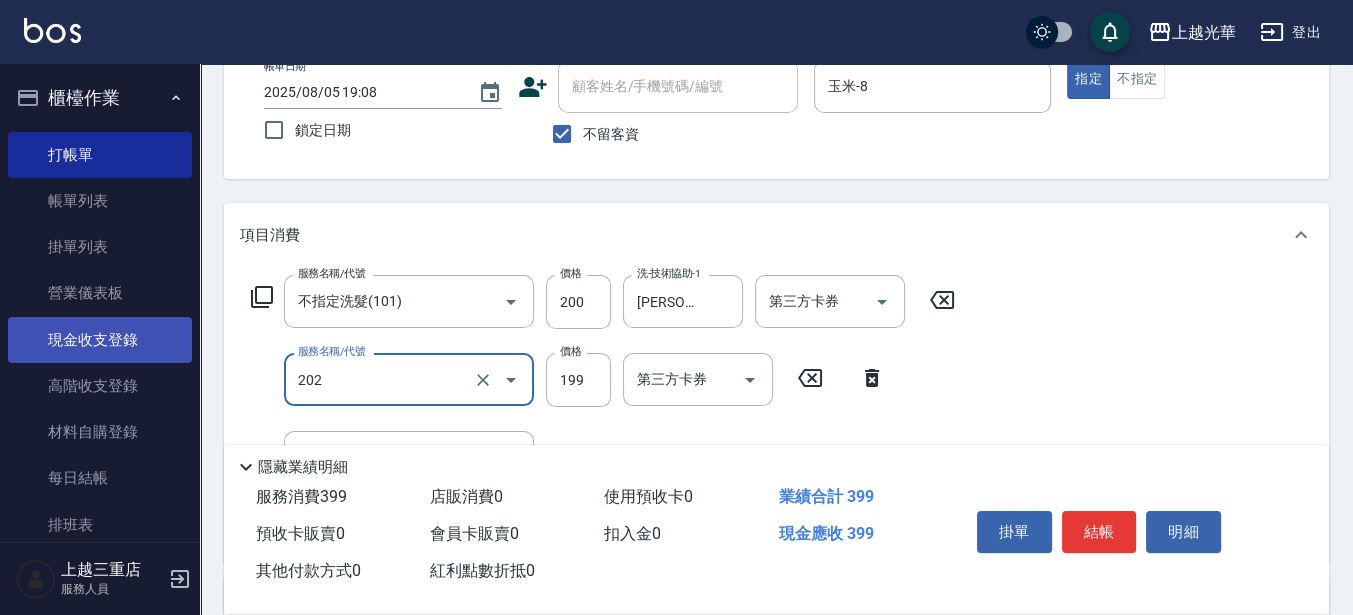 type on "不指定單剪(202)" 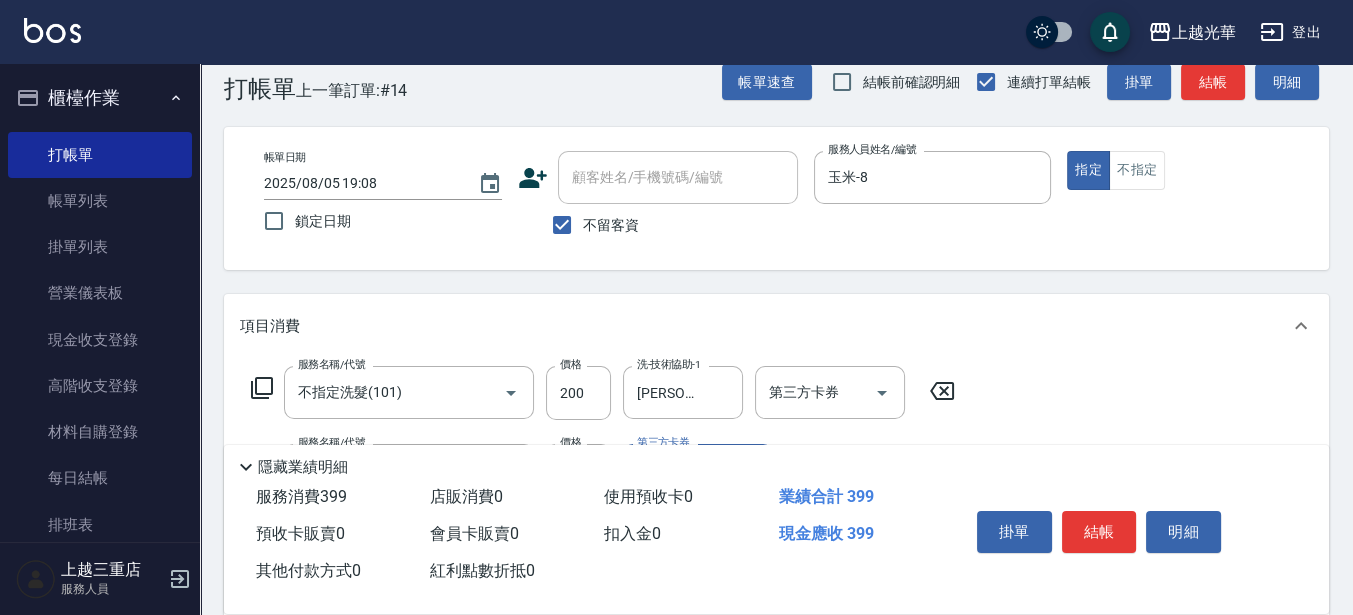 scroll, scrollTop: 0, scrollLeft: 0, axis: both 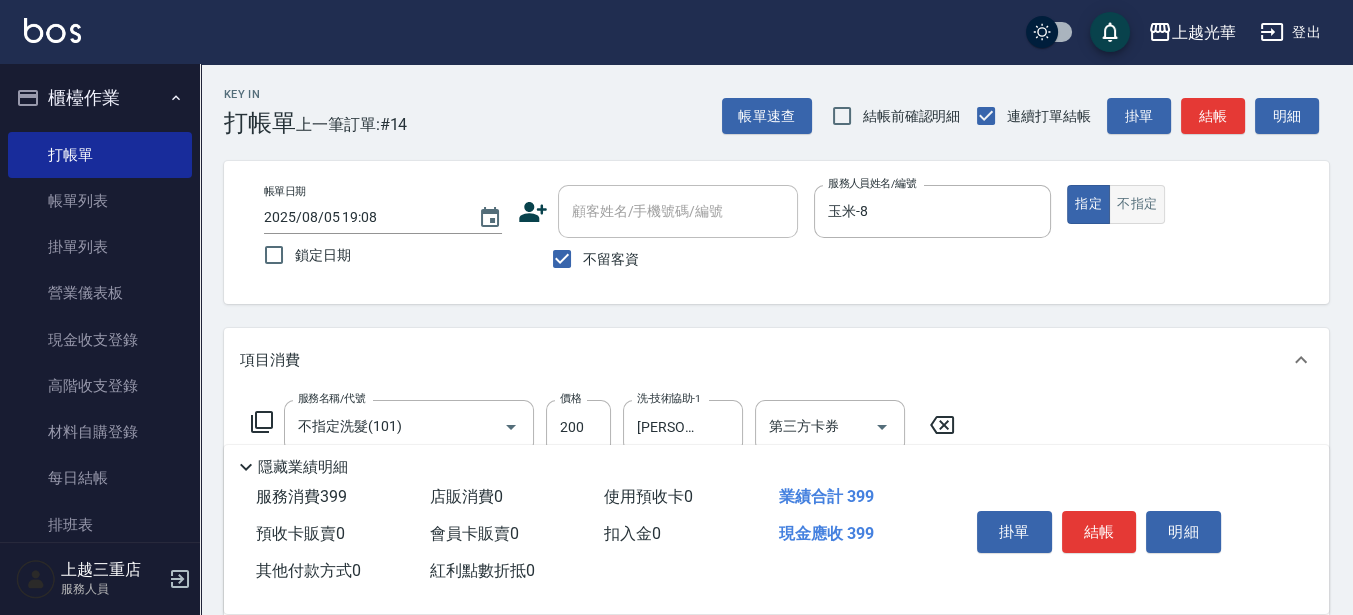 click on "不指定" at bounding box center [1137, 204] 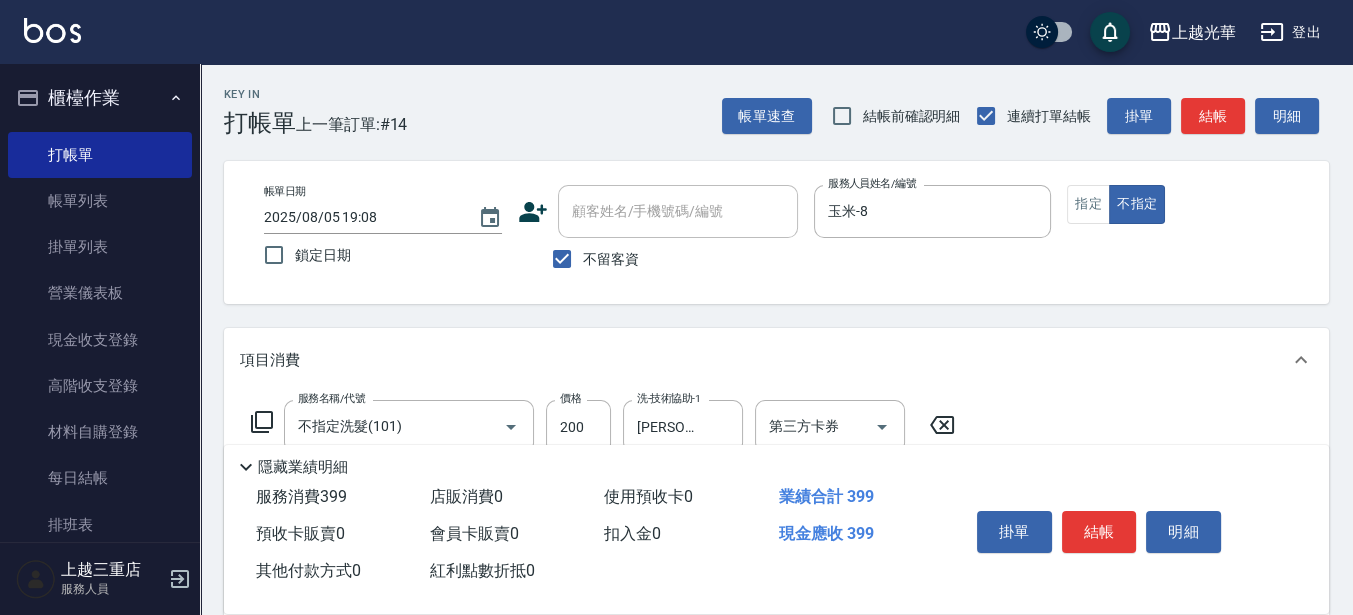 click on "Key In 打帳單 上一筆訂單:#14 帳單速查 結帳前確認明細 連續打單結帳 掛單 結帳 明細" at bounding box center [764, 100] 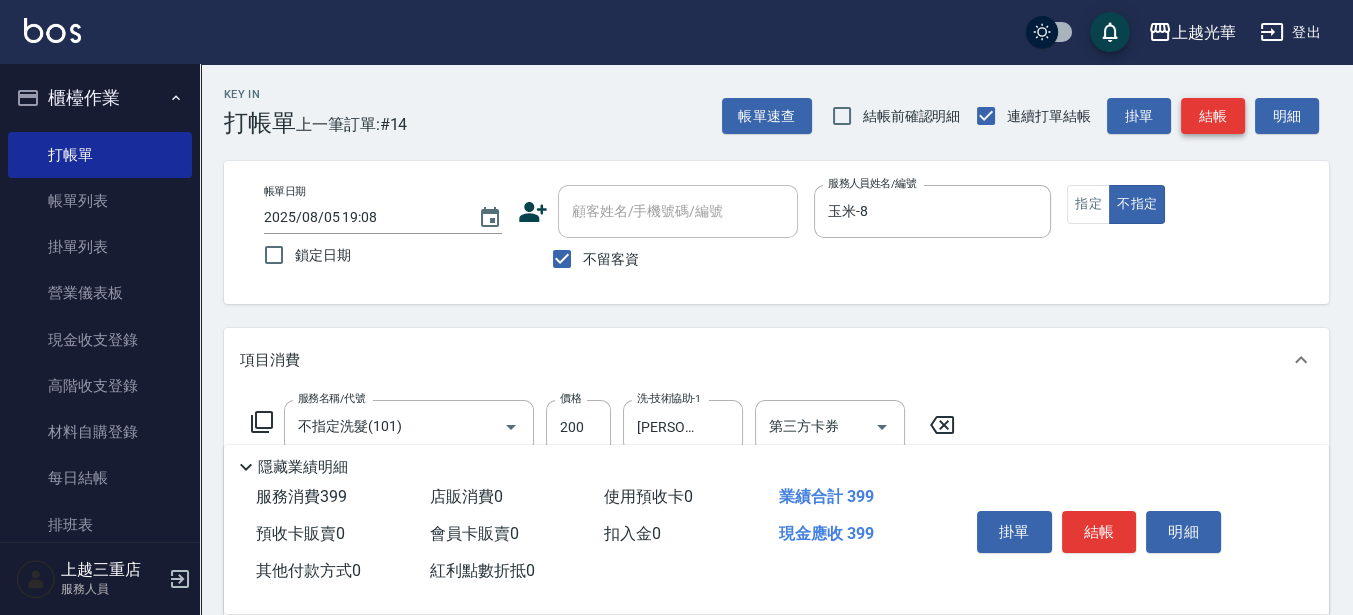 click on "帳單速查 結帳前確認明細 連續打單結帳 掛單 結帳 明細" at bounding box center [1025, 116] 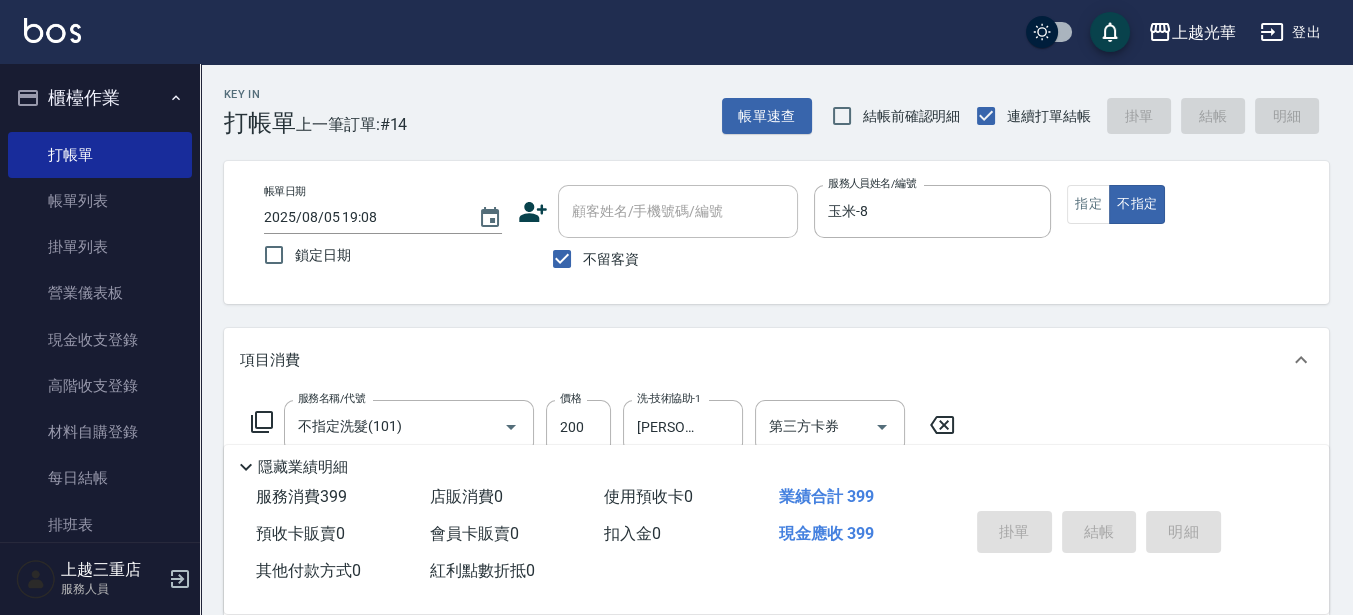 type on "[DATE] [TIME]" 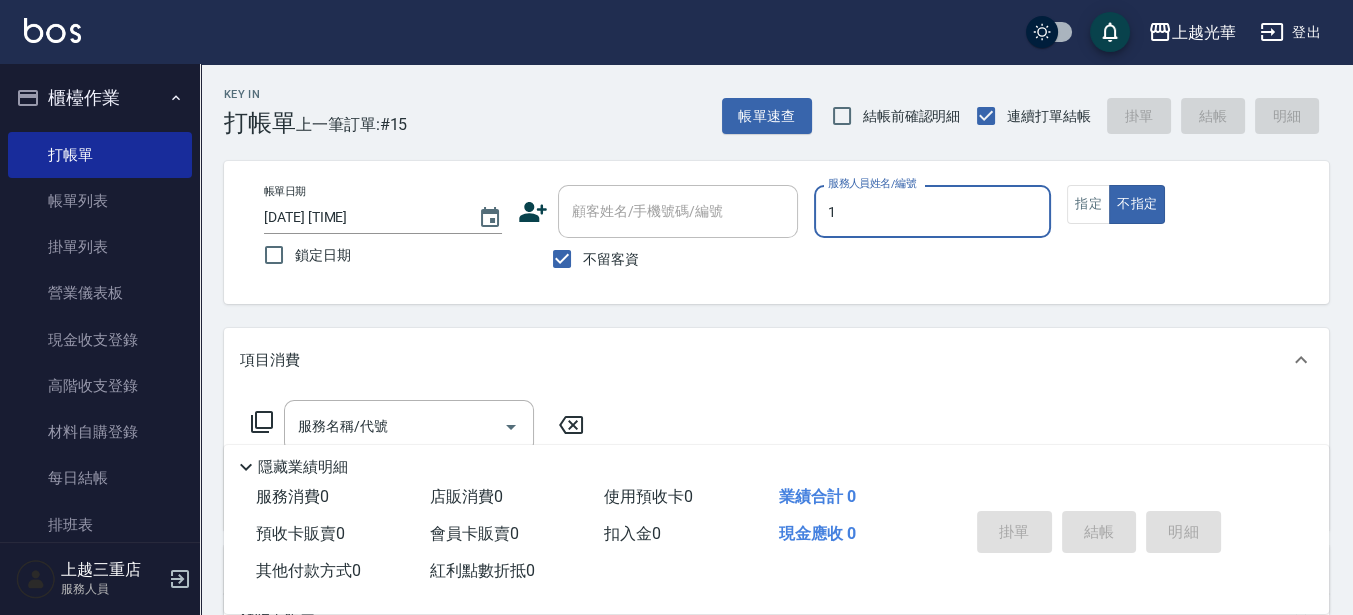 type on "1" 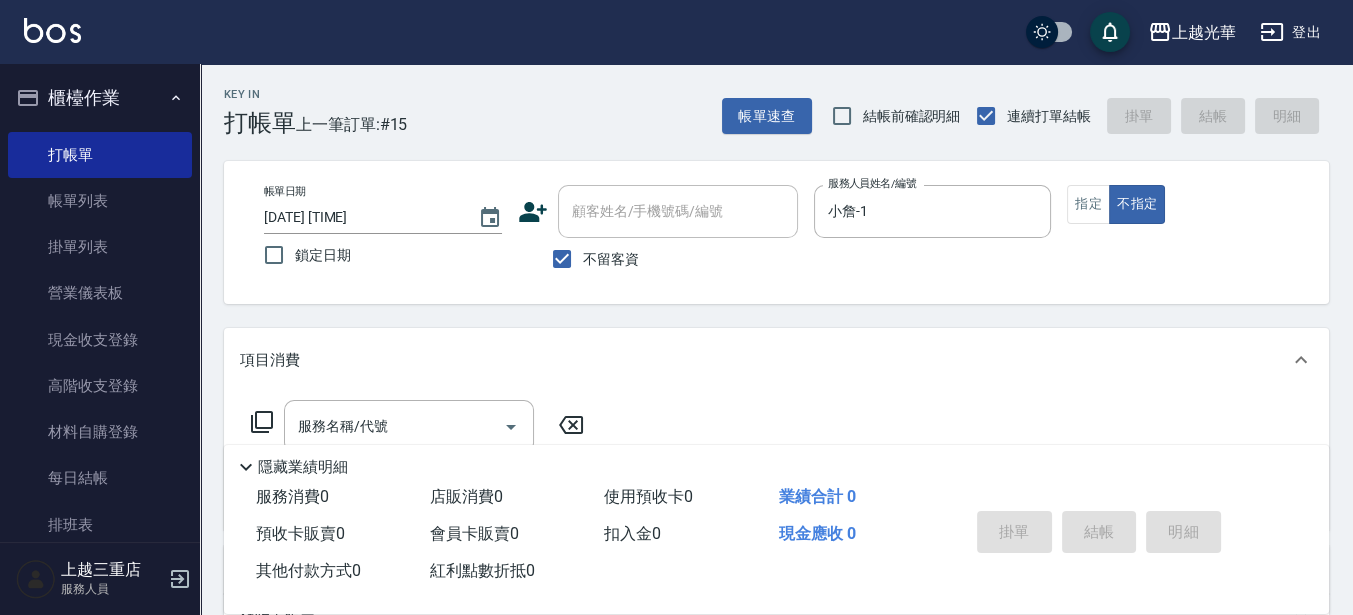 click on "帳單日期 [DATE] [TIME] 鎖定日期 顧客姓名/手機號碼/編號 顧客姓名/手機號碼/編號 不留客資 服務人員姓名/編號 小詹-1 服務人員姓名/編號 指定 不指定" at bounding box center [776, 232] 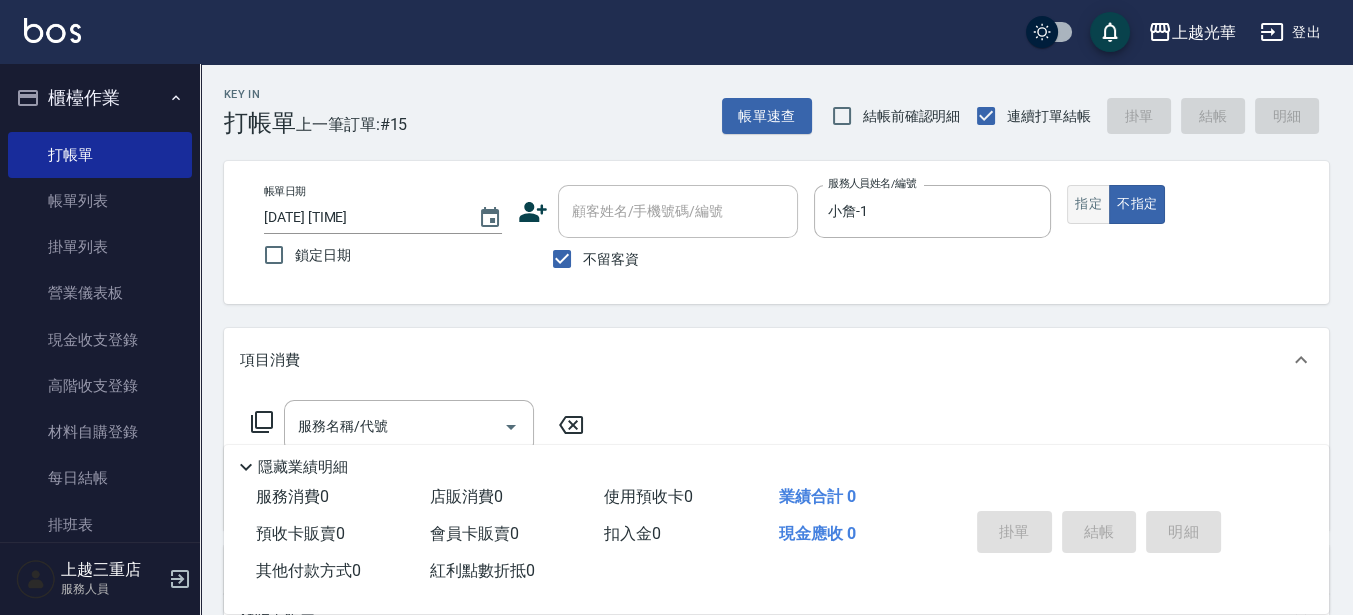 click on "指定" at bounding box center [1088, 204] 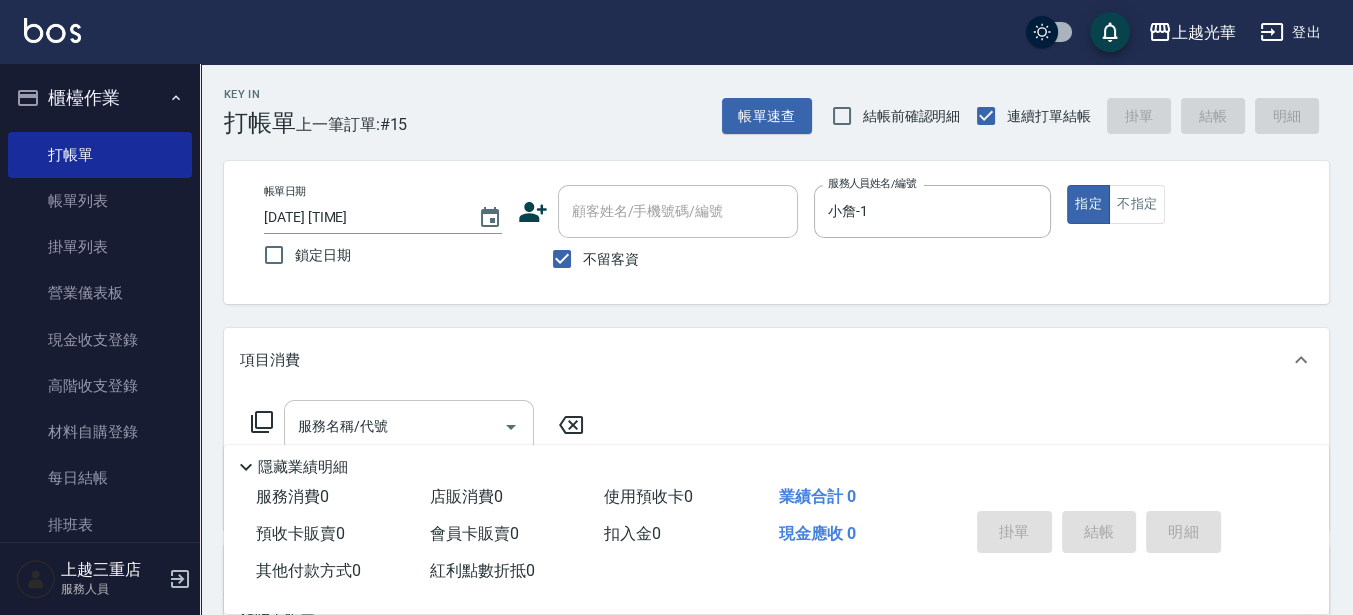 click on "服務名稱/代號" at bounding box center [409, 426] 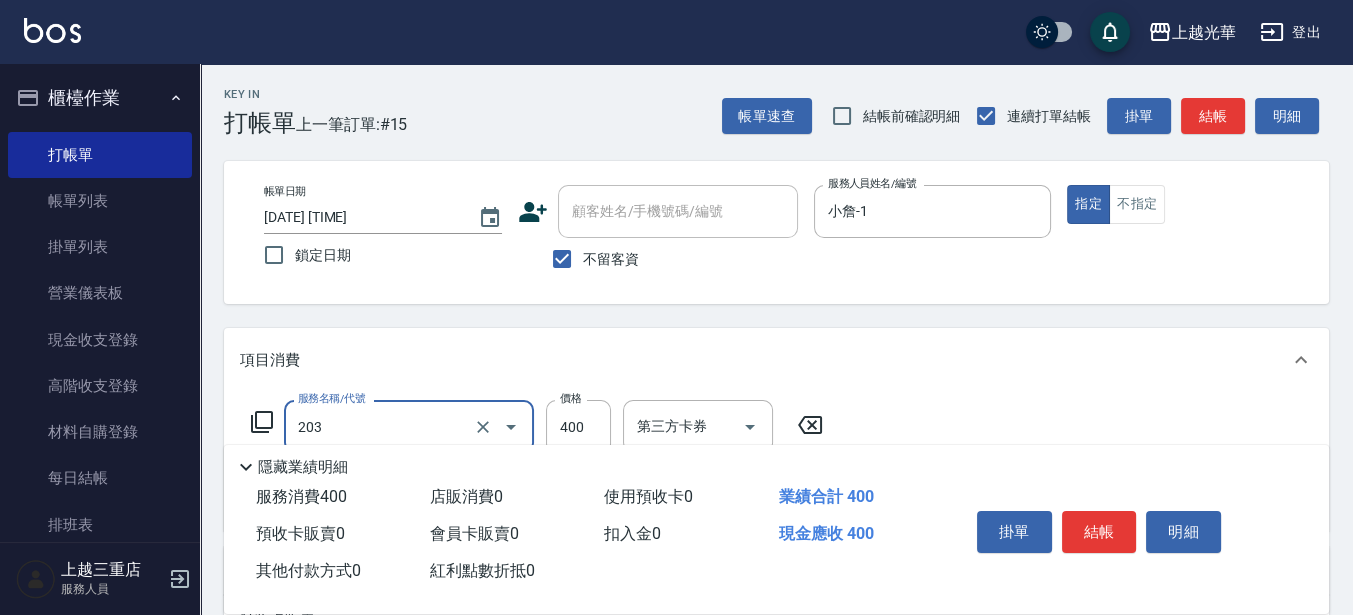 type on "指定單剪(203)" 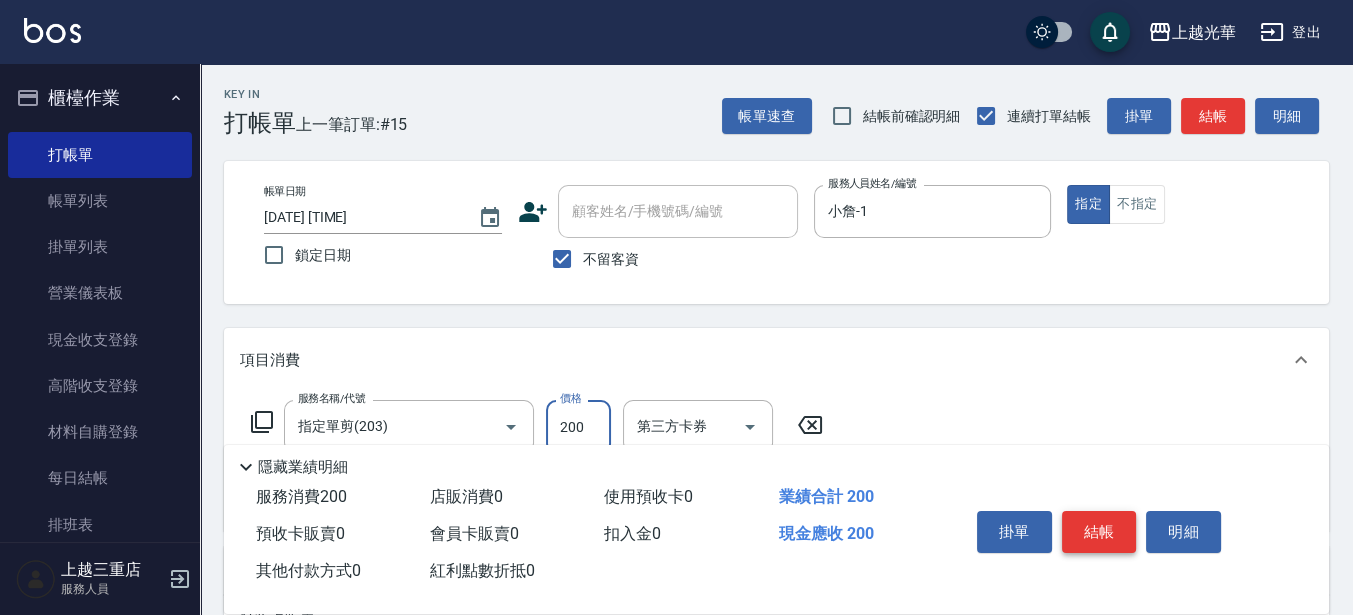 type on "200" 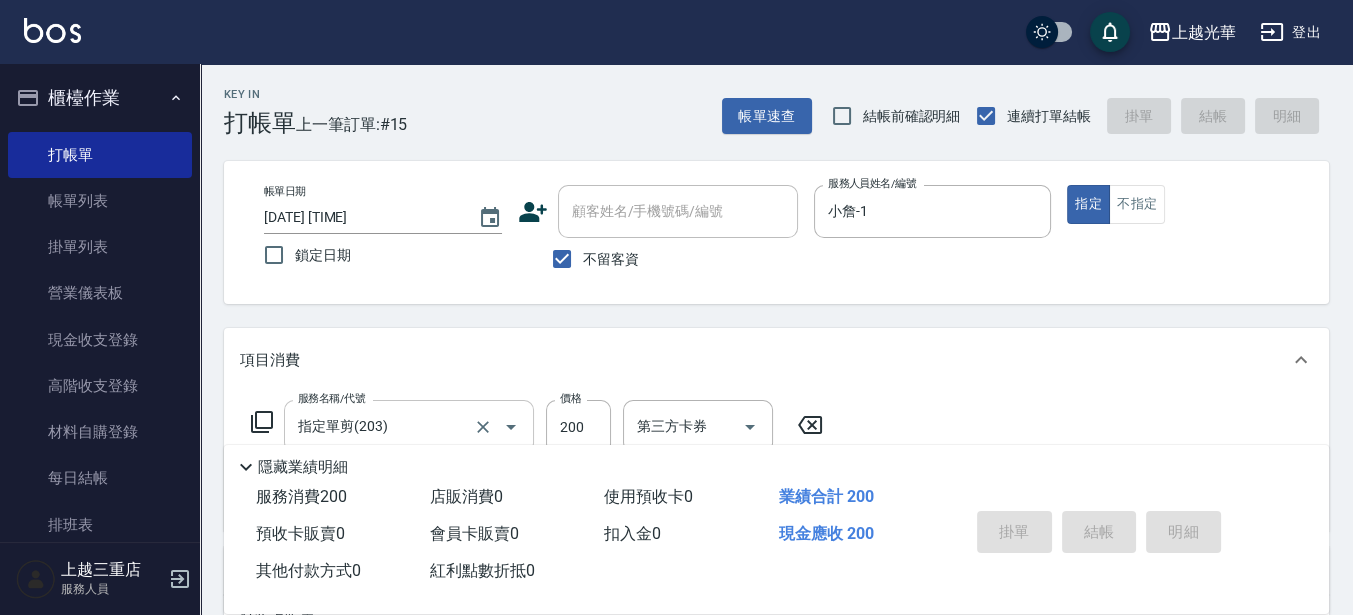 type on "[DATE] [TIME]" 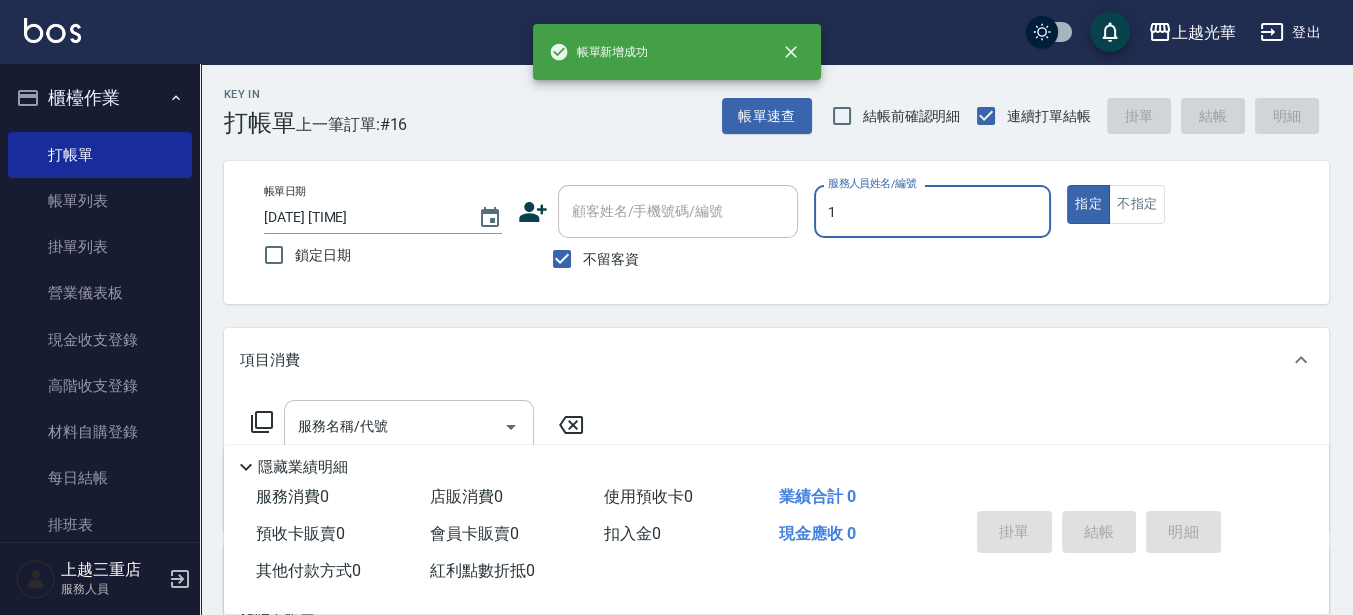 type on "小詹-1" 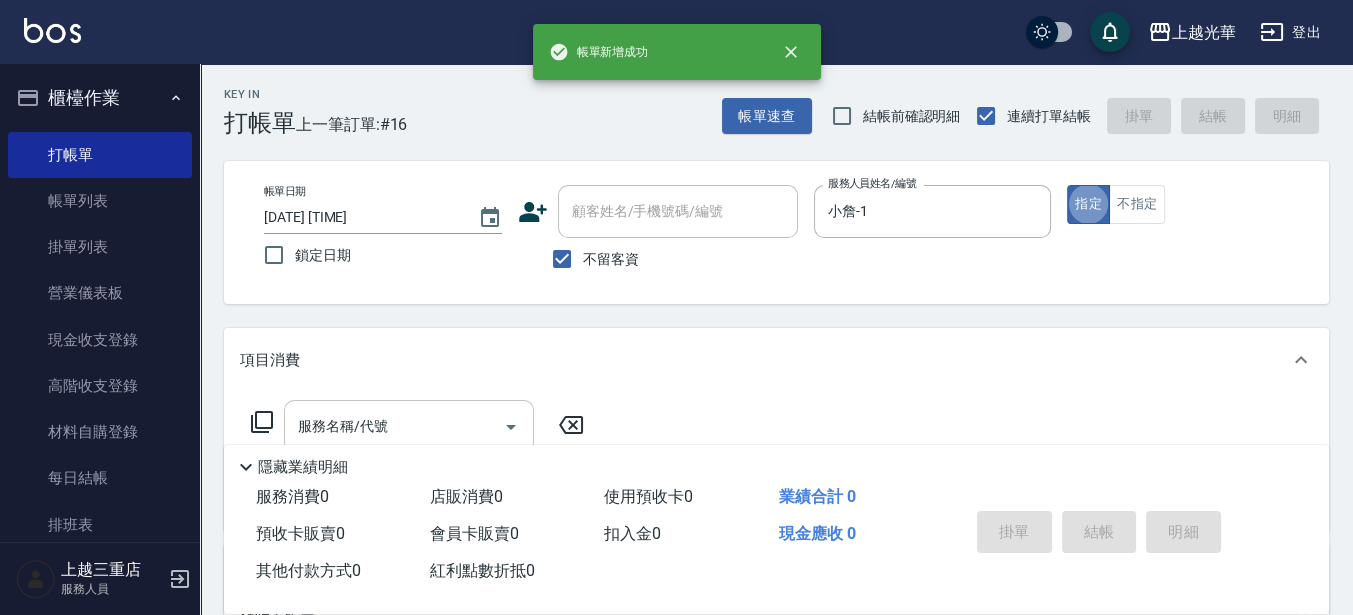click on "服務名稱/代號" at bounding box center (394, 426) 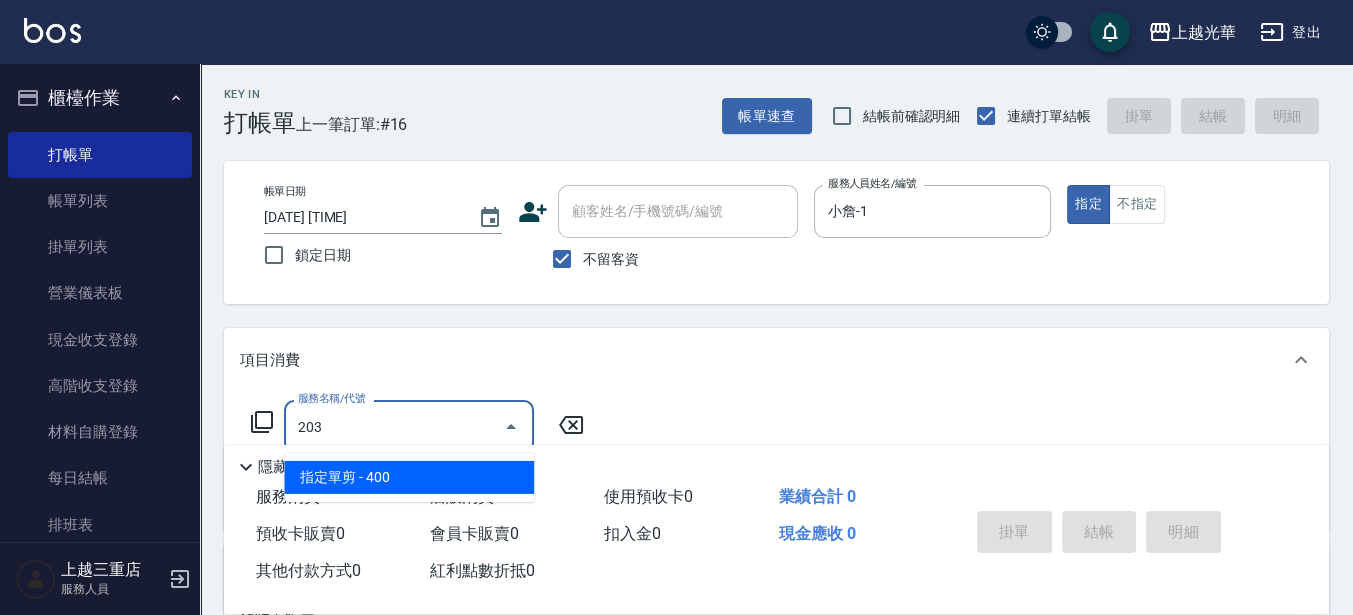 type on "指定單剪(203)" 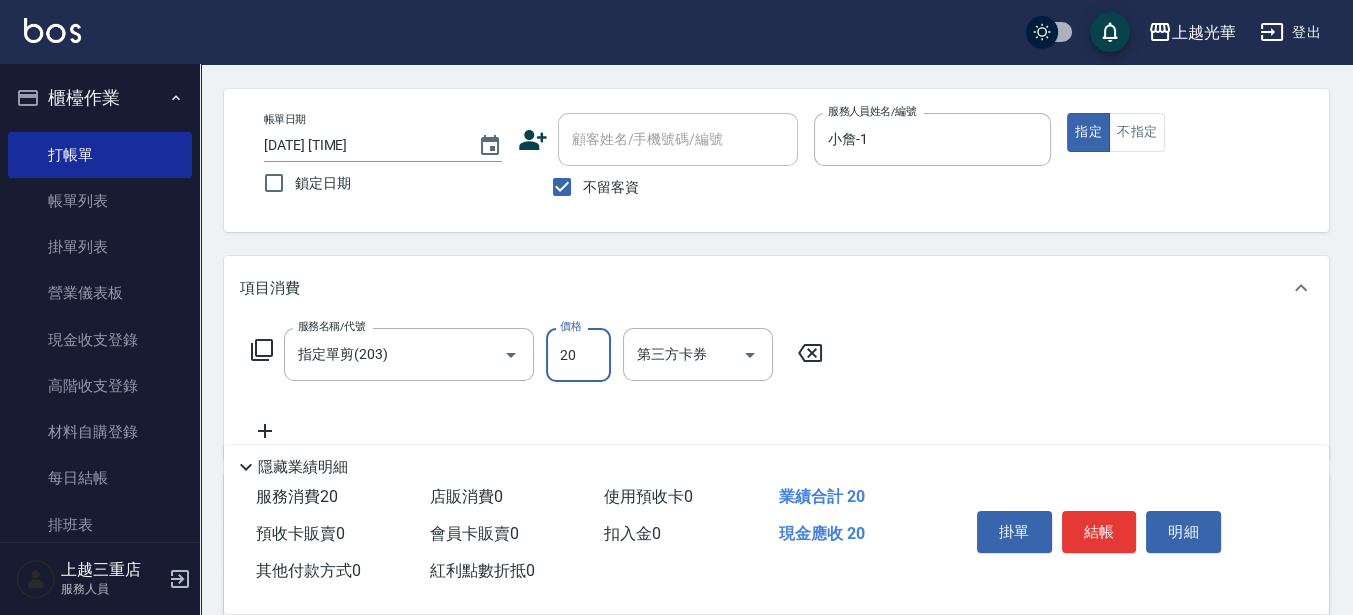 scroll, scrollTop: 125, scrollLeft: 0, axis: vertical 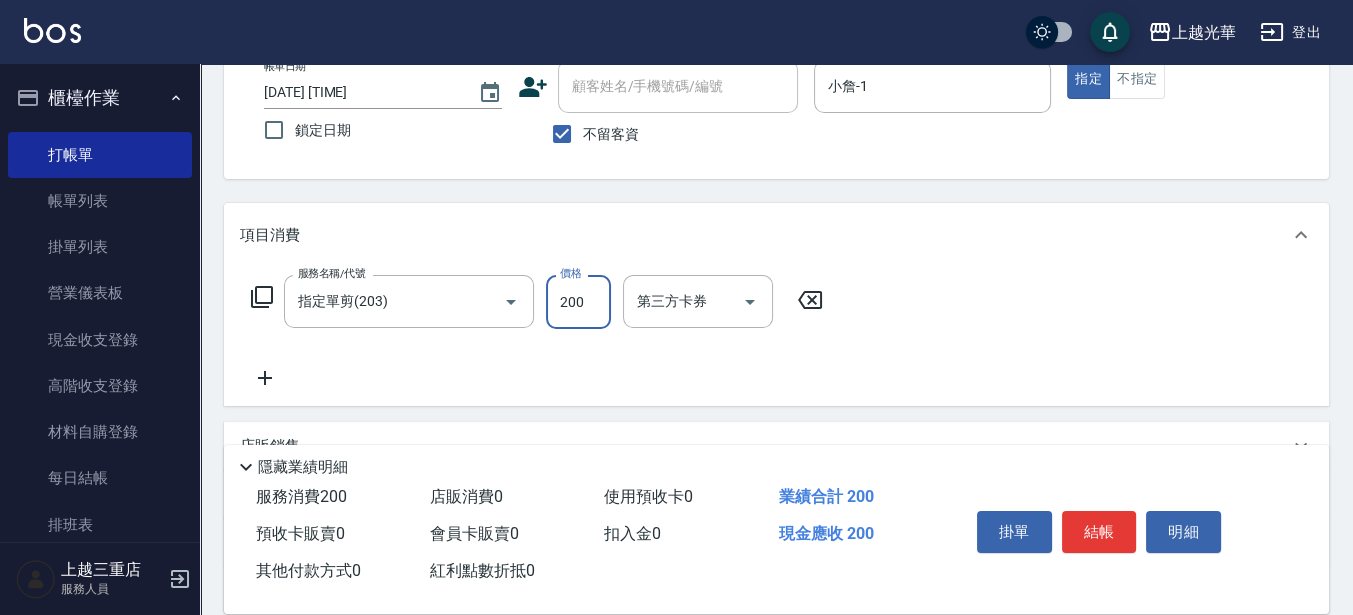 type on "200" 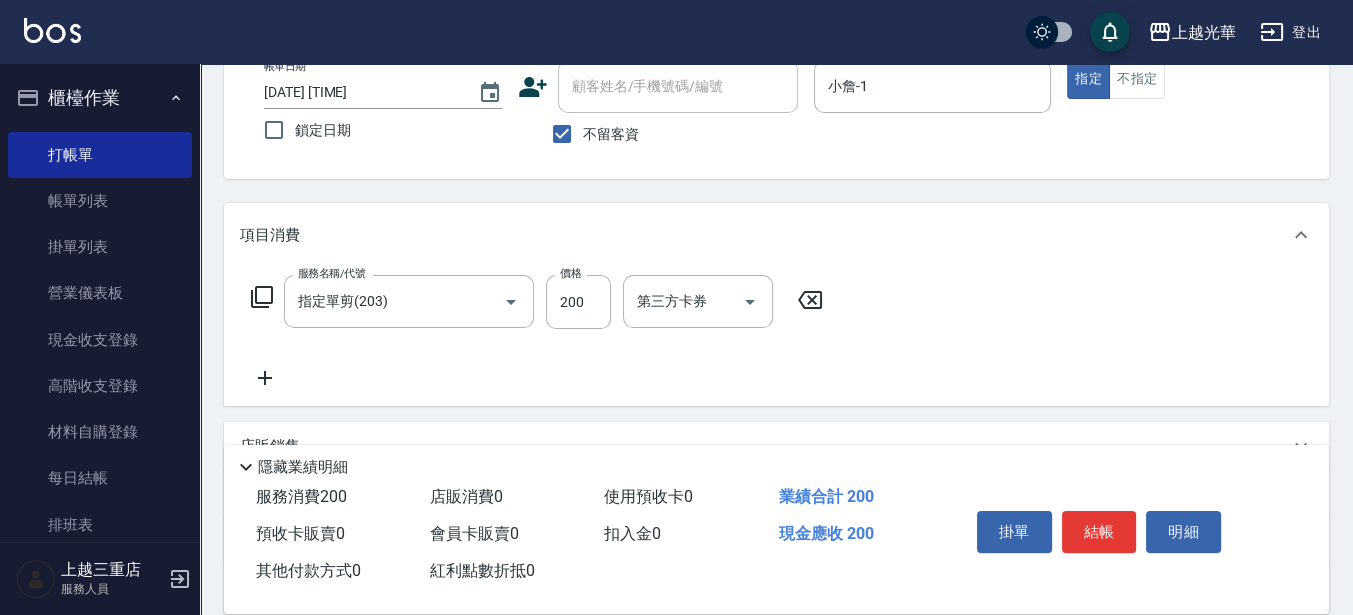 click 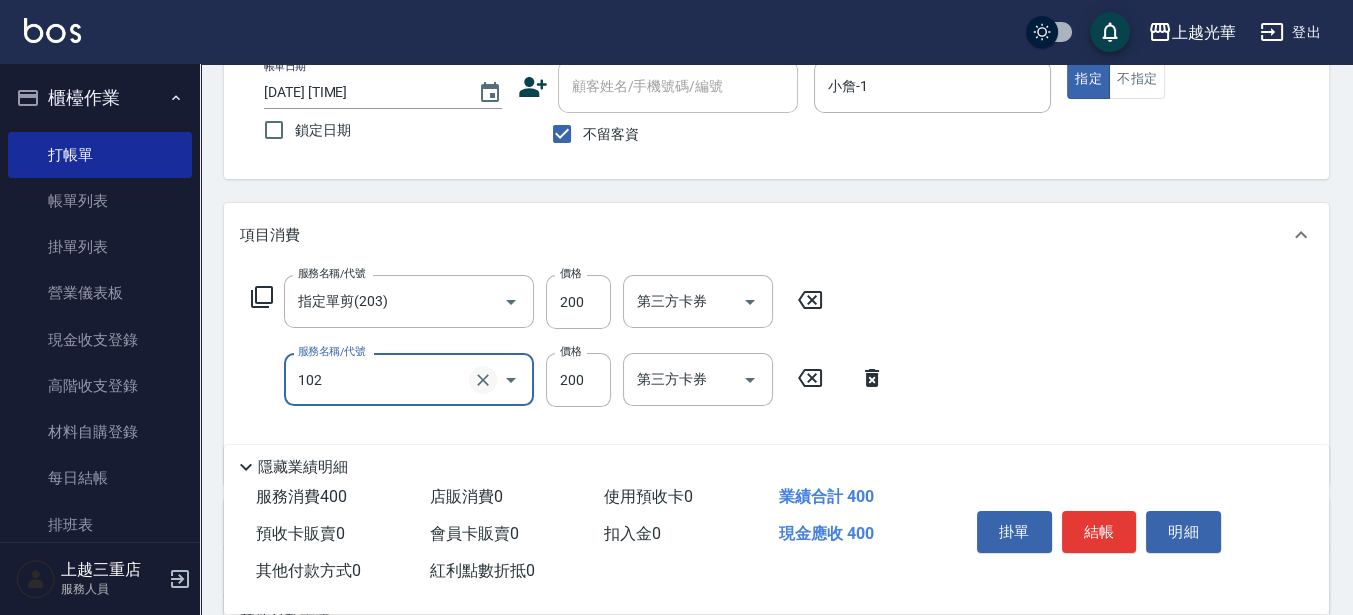 type on "指定洗髮(102)" 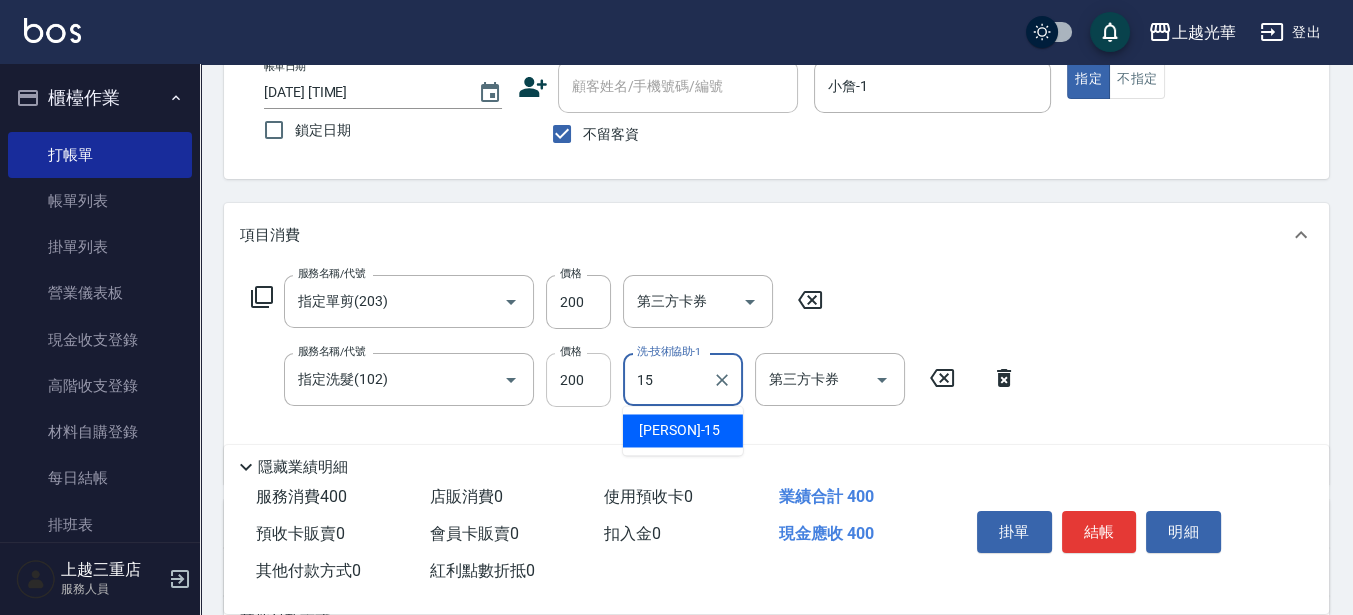 drag, startPoint x: 670, startPoint y: 379, endPoint x: 578, endPoint y: 383, distance: 92.086914 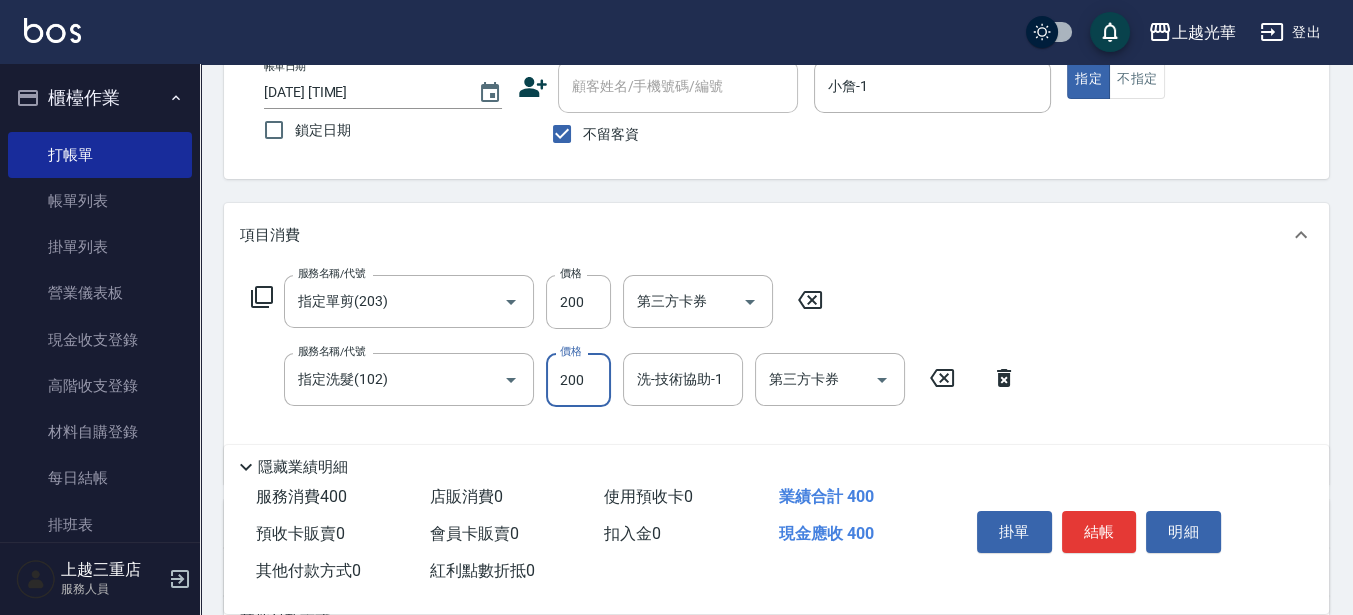 click on "200" at bounding box center [578, 380] 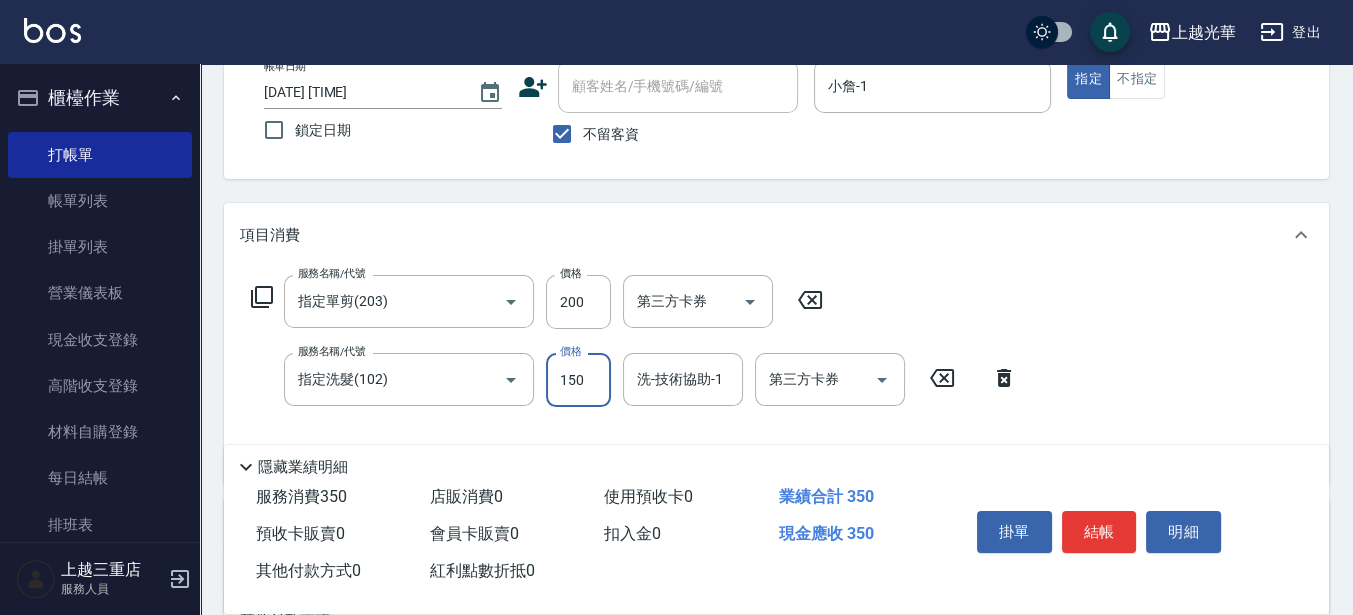 type on "150" 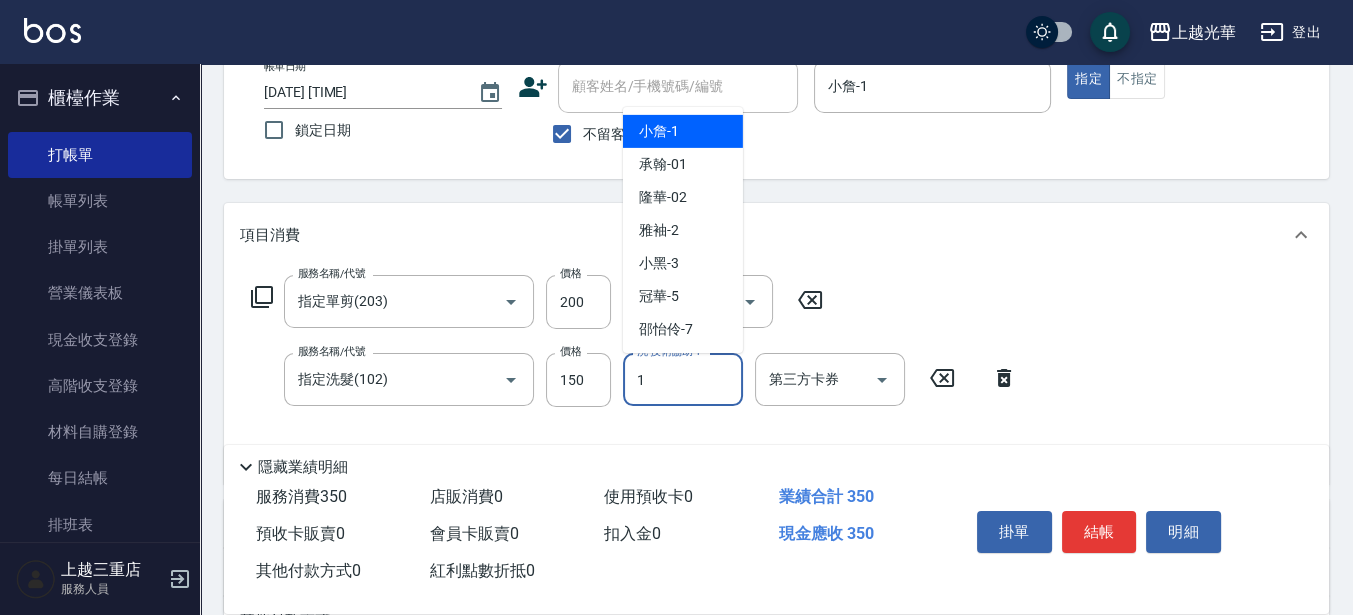 type on "小詹-1" 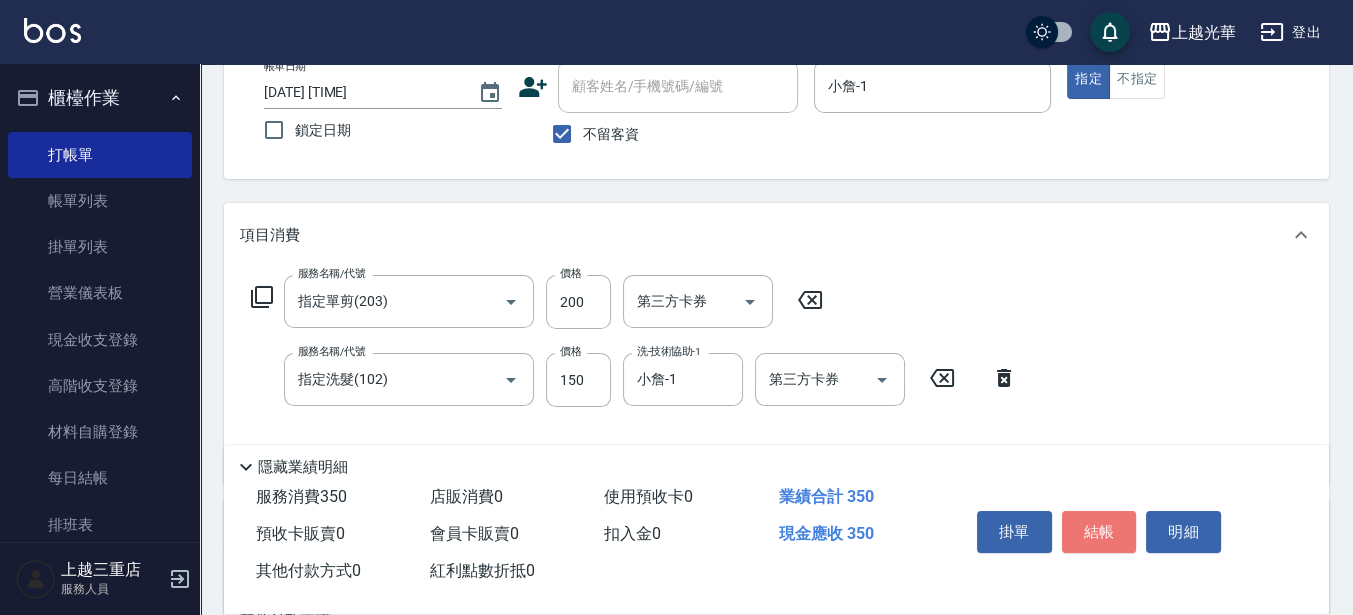 click on "結帳" at bounding box center [1099, 532] 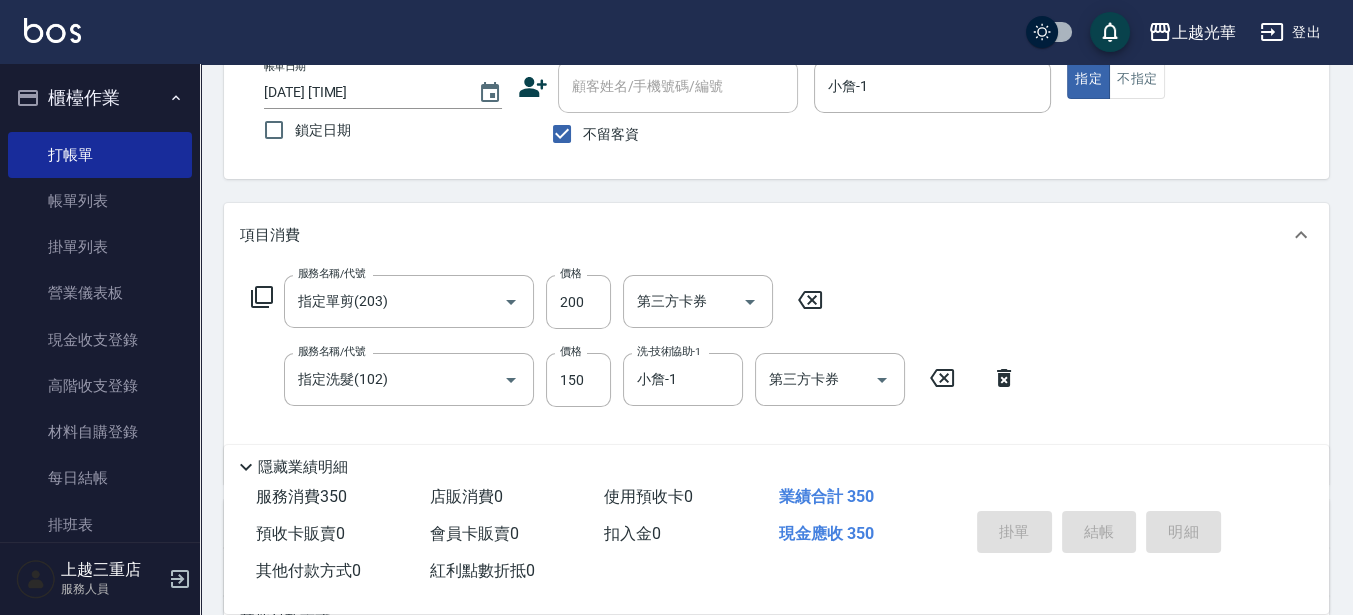 type on "[DATE] [TIME]" 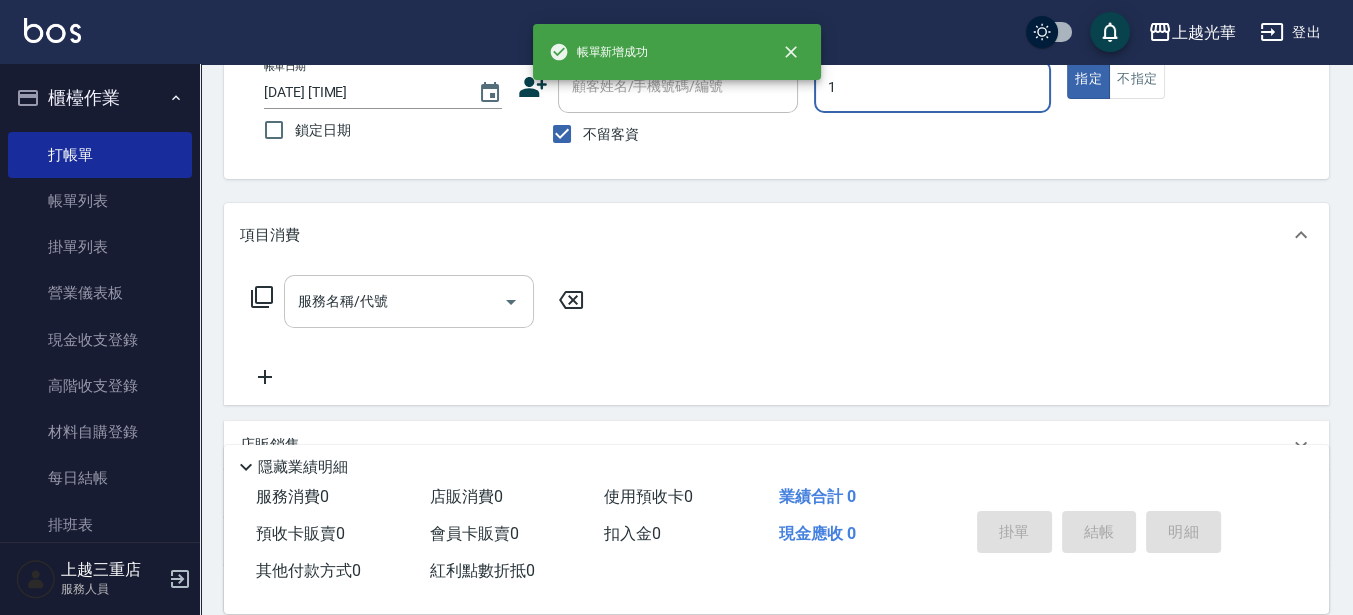 type on "小詹-1" 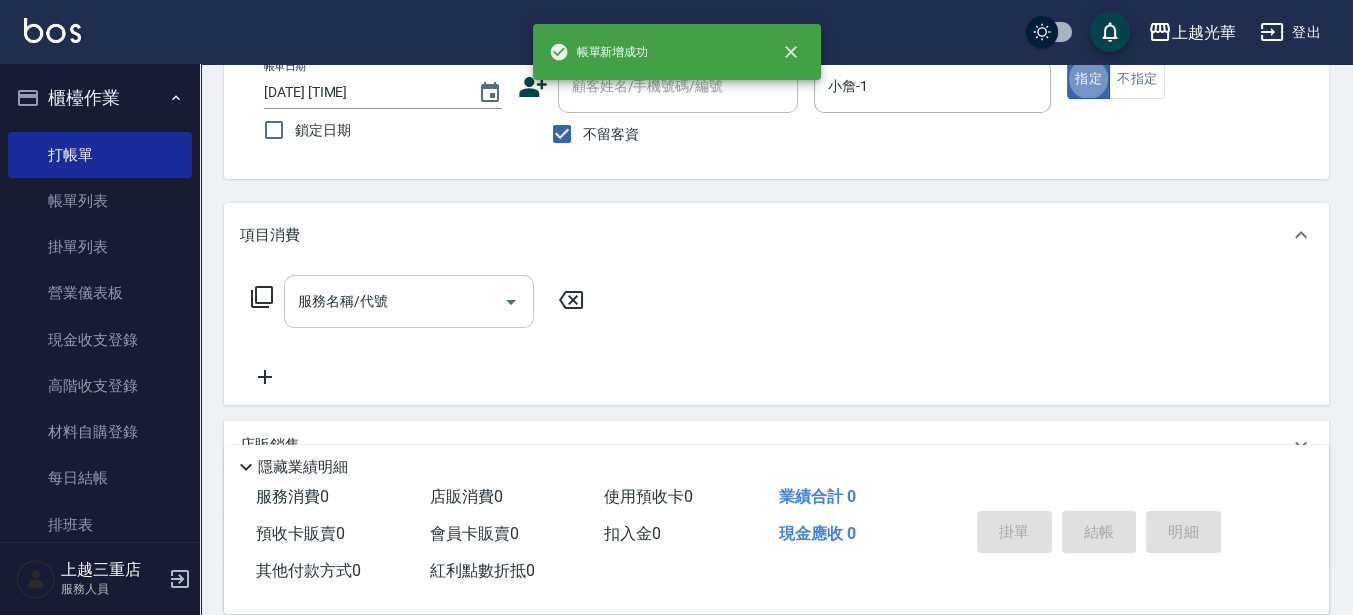 click on "服務名稱/代號" at bounding box center (409, 301) 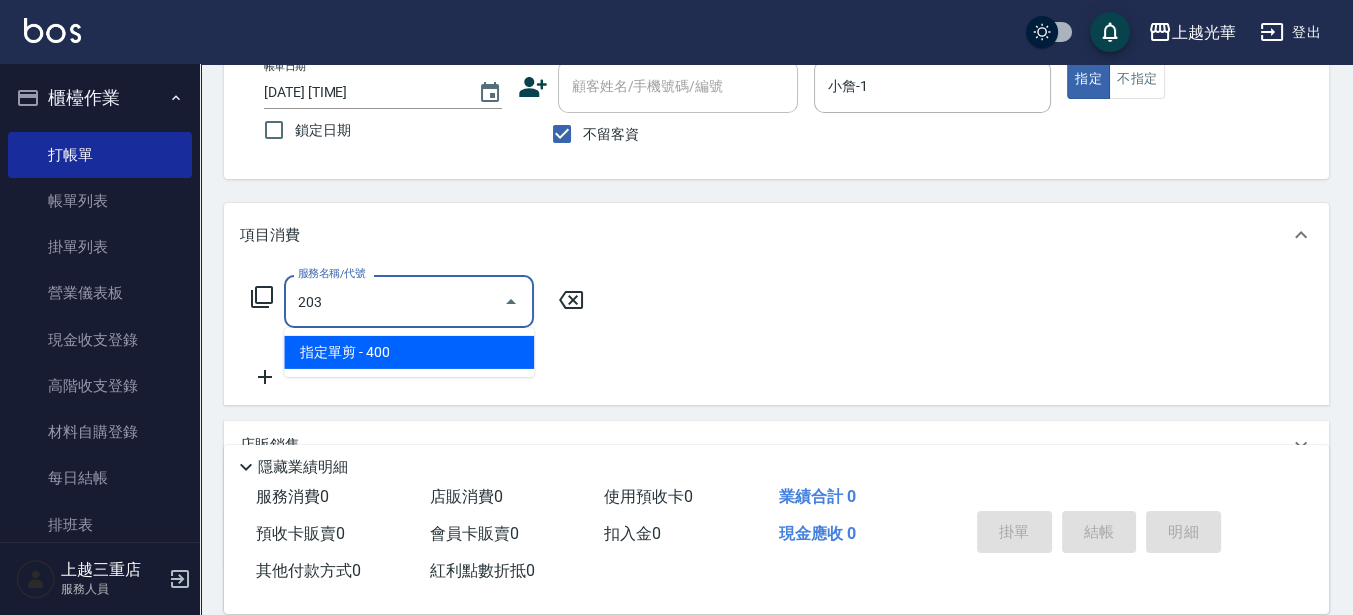type on "指定單剪(203)" 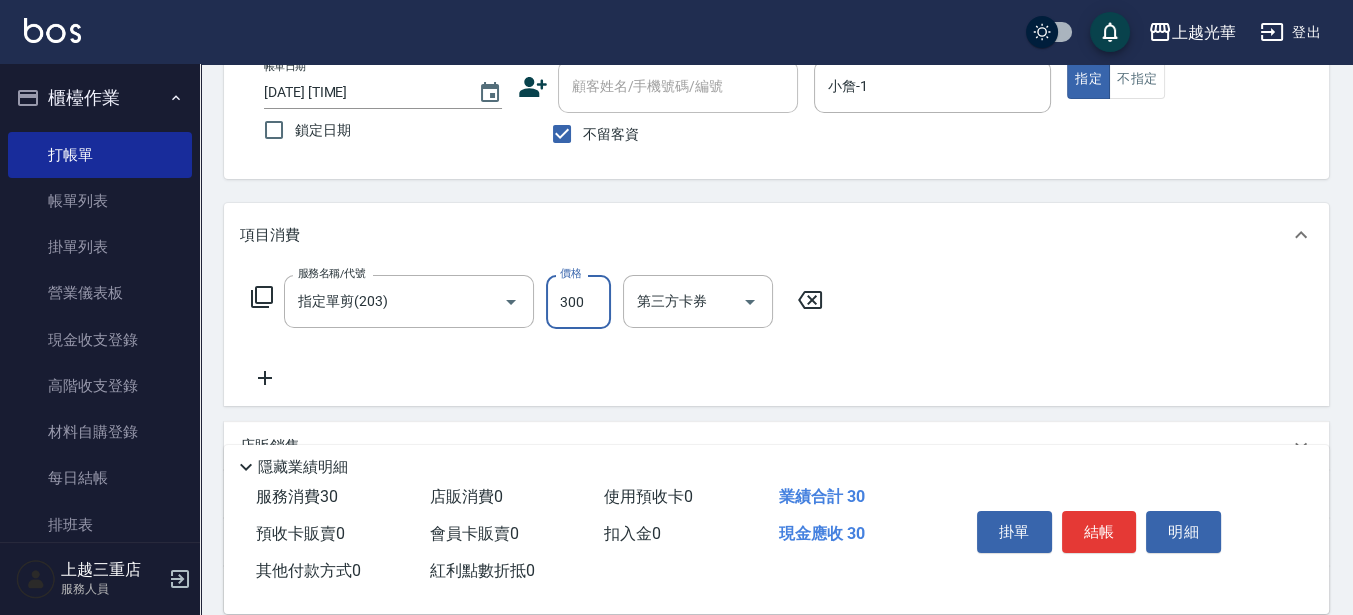 type on "300" 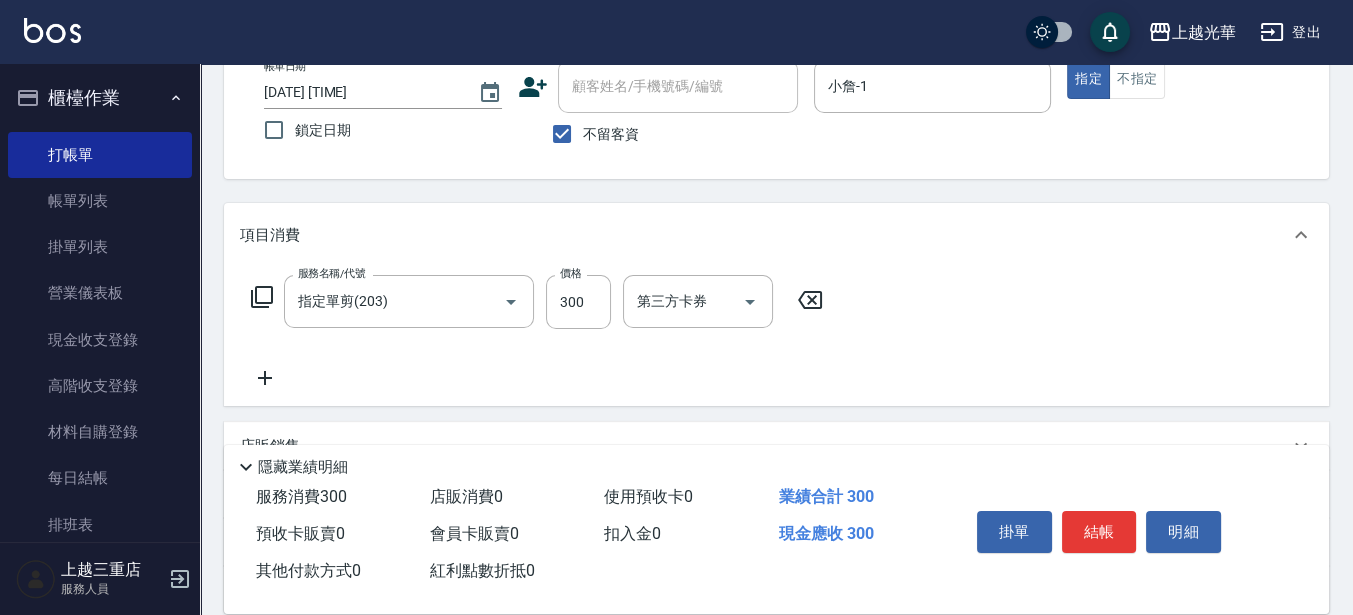 click 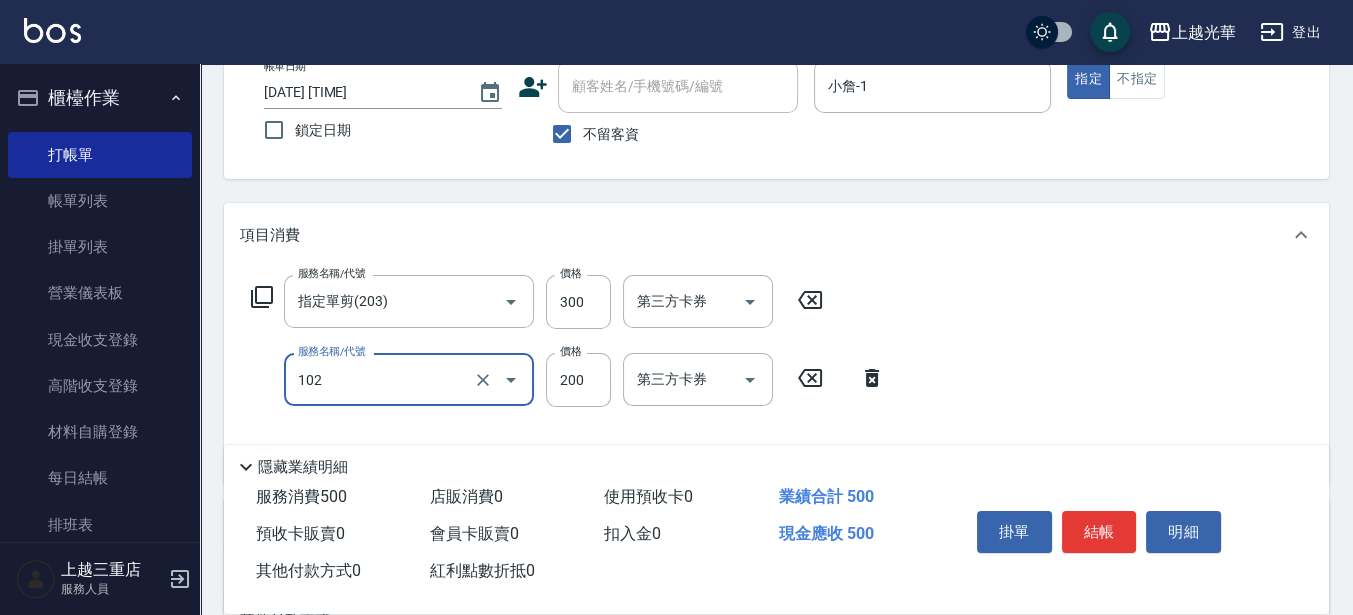 type on "指定洗髮(102)" 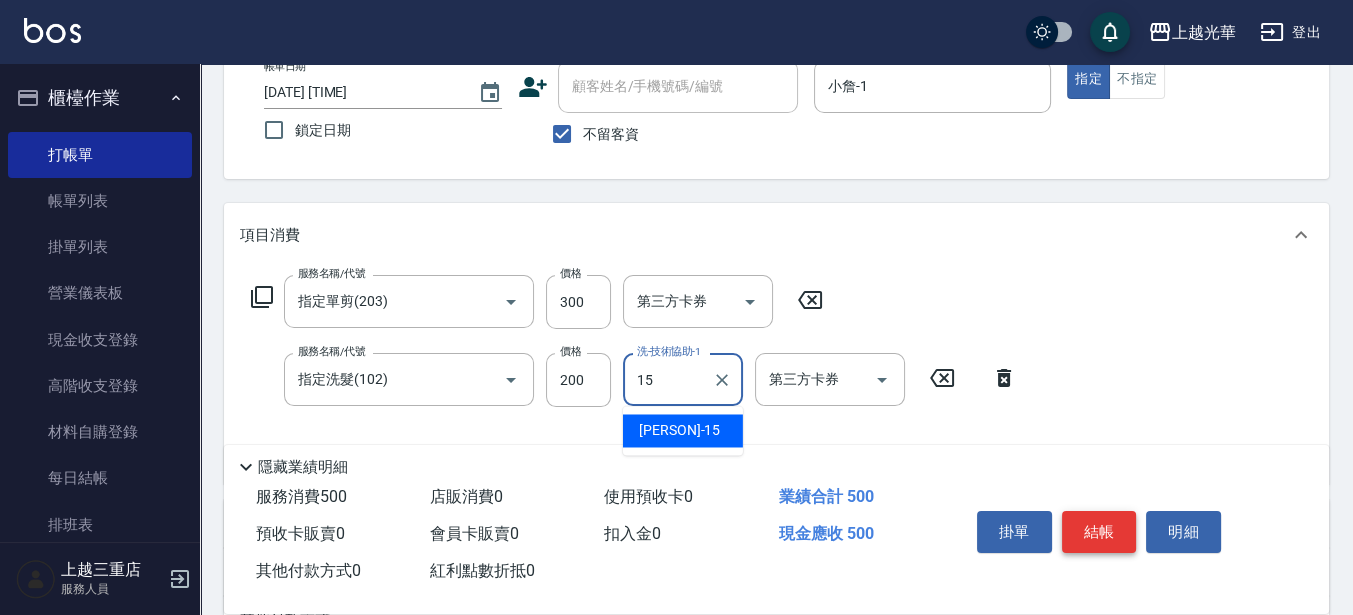 type on "[PERSON]- [NUMBER]" 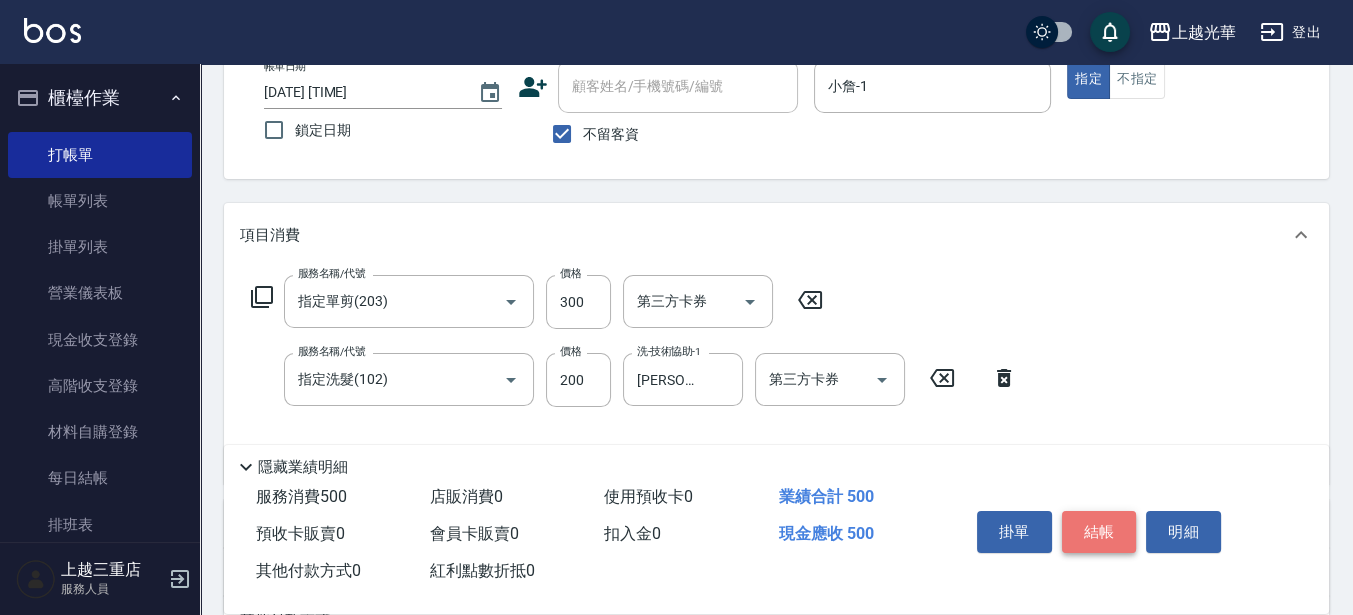 click on "結帳" at bounding box center (1099, 532) 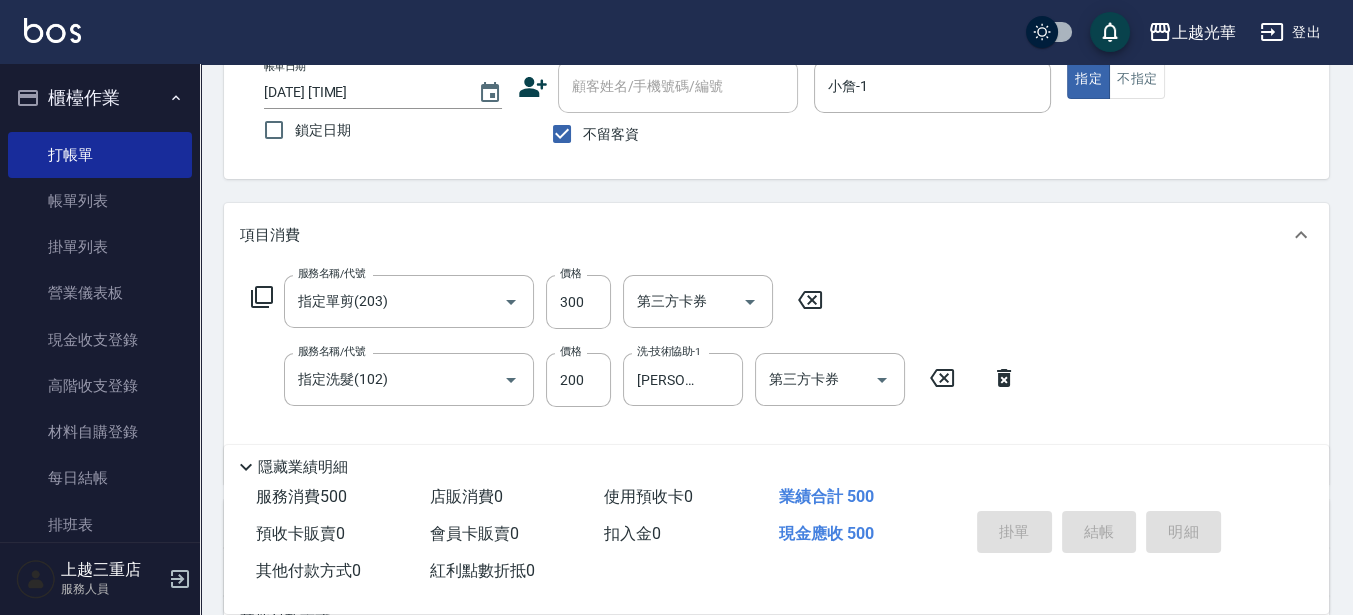 type 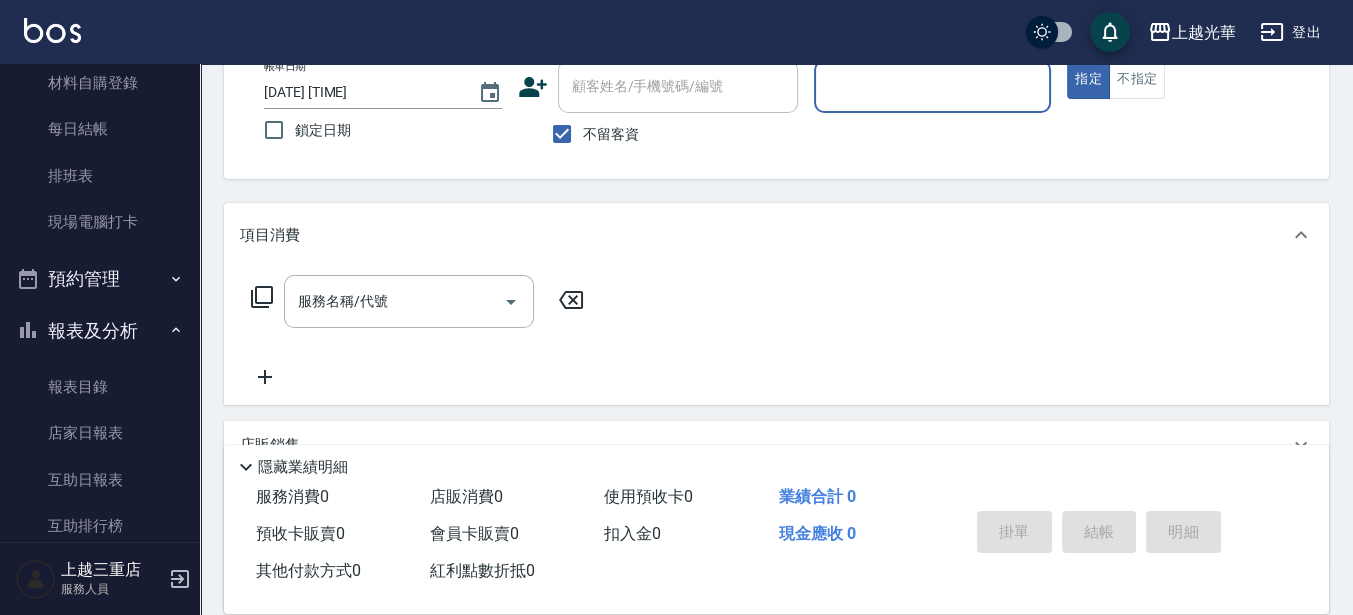 scroll, scrollTop: 500, scrollLeft: 0, axis: vertical 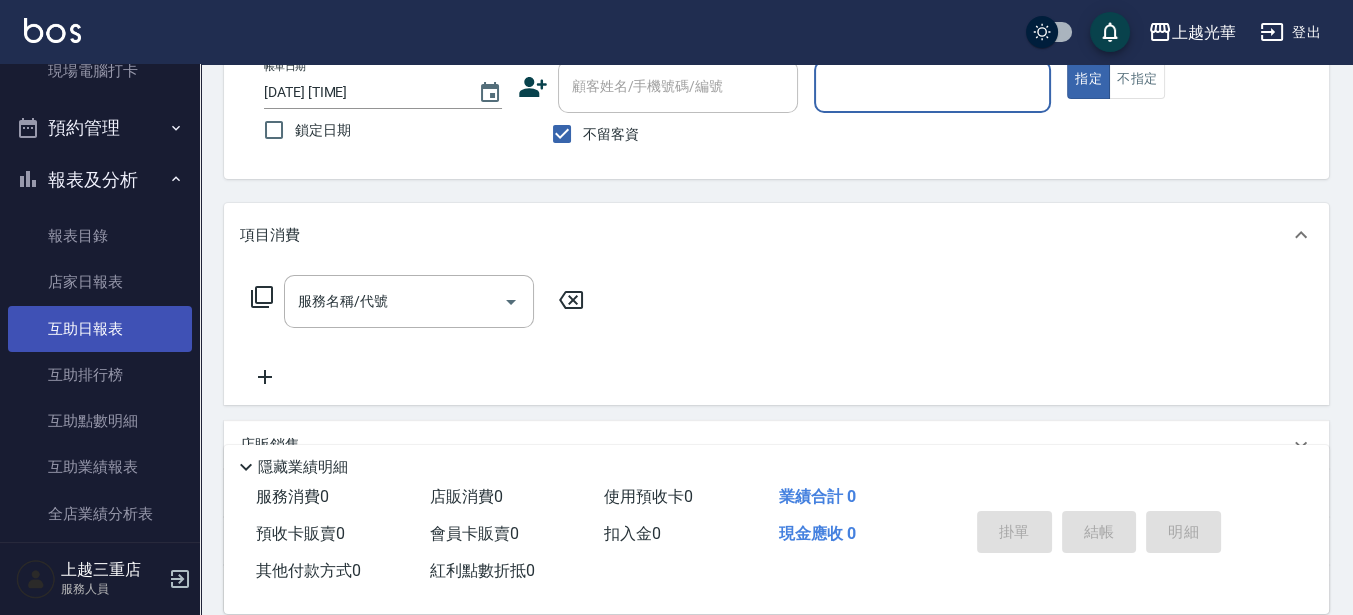 click on "互助日報表" at bounding box center [100, 329] 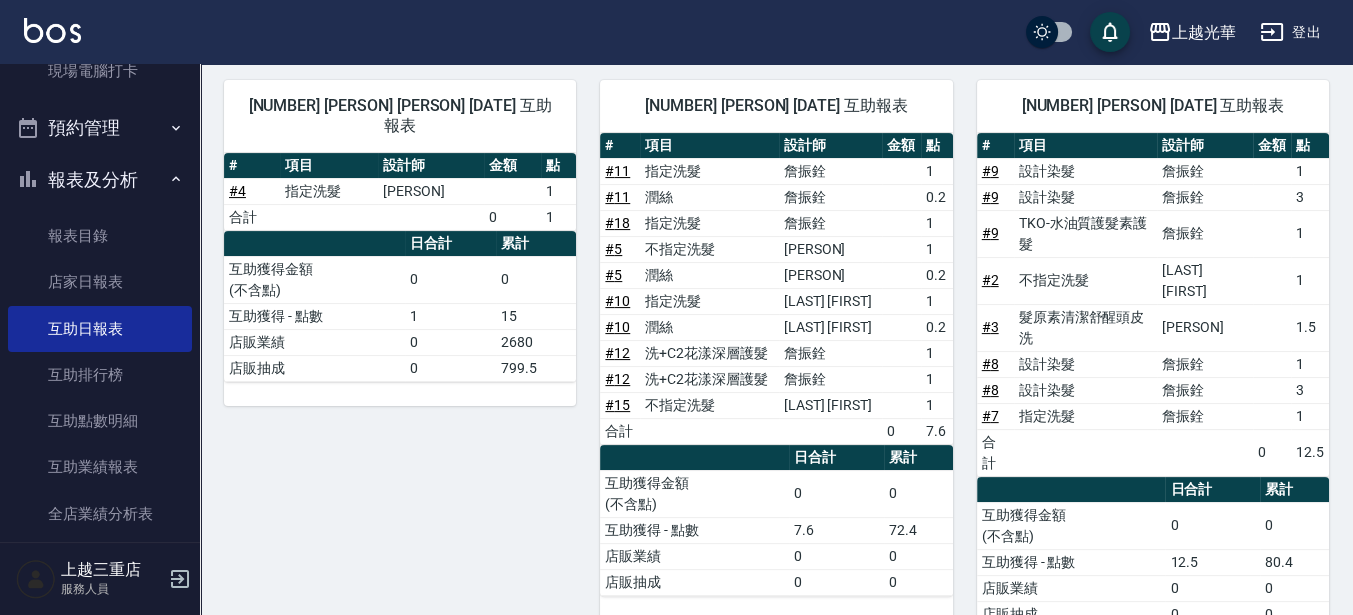 scroll, scrollTop: 607, scrollLeft: 0, axis: vertical 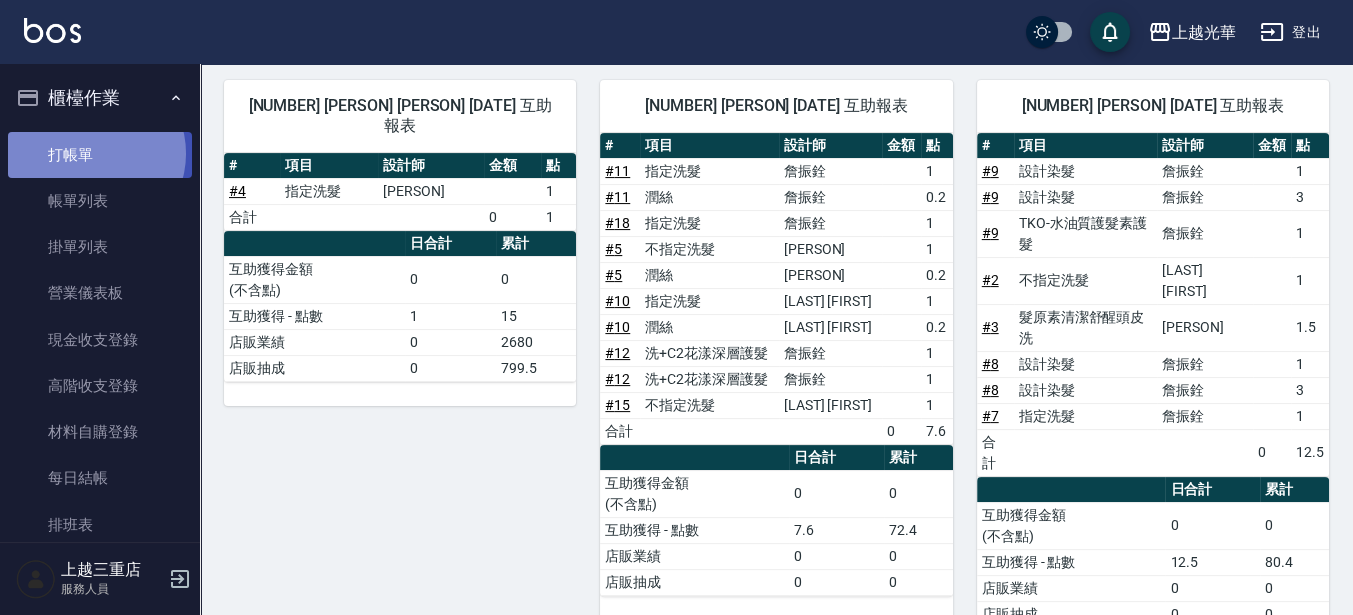 click on "打帳單" at bounding box center (100, 155) 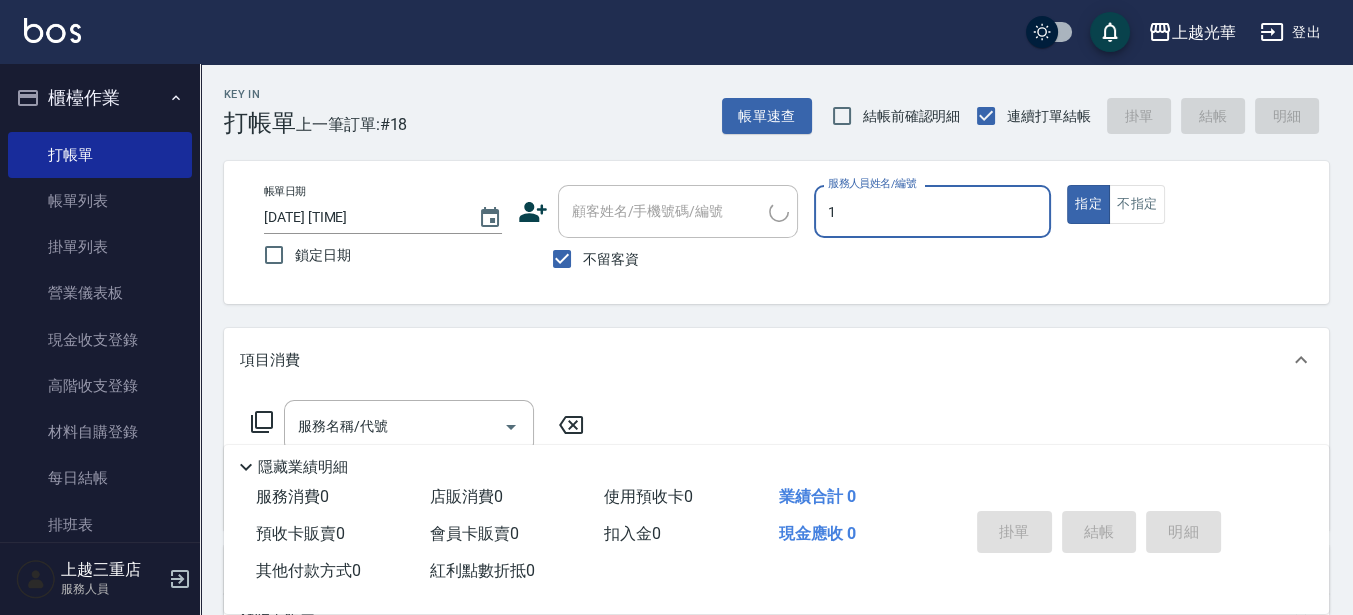 type on "小詹-1" 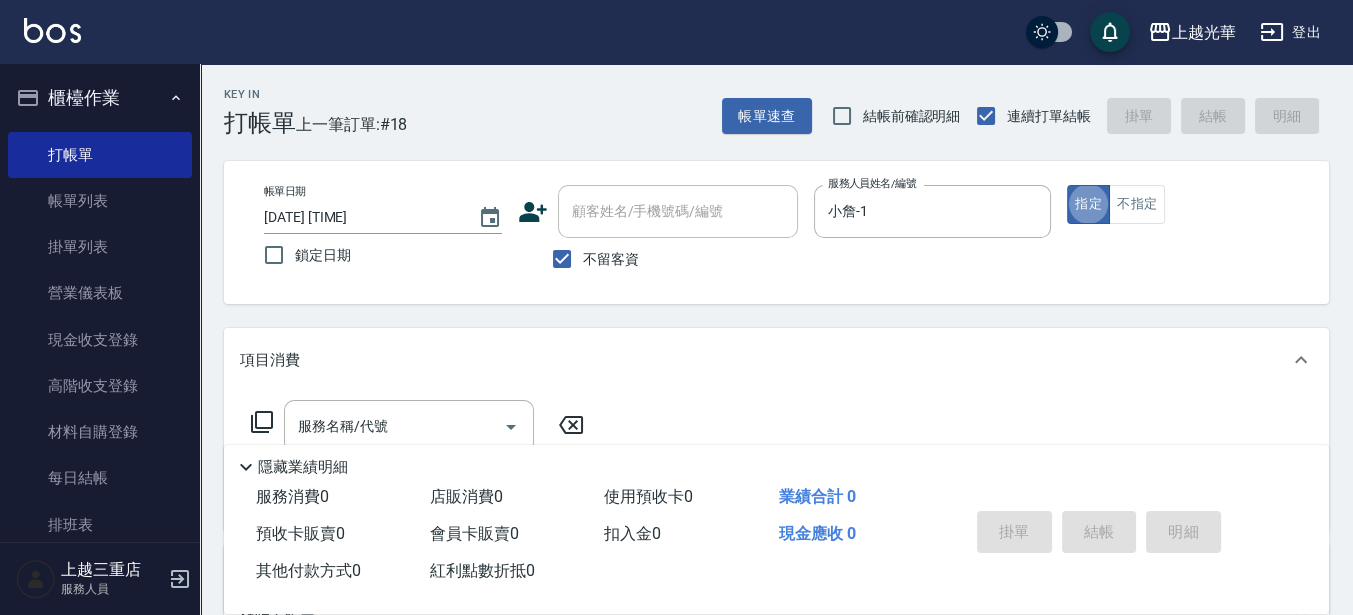 type on "true" 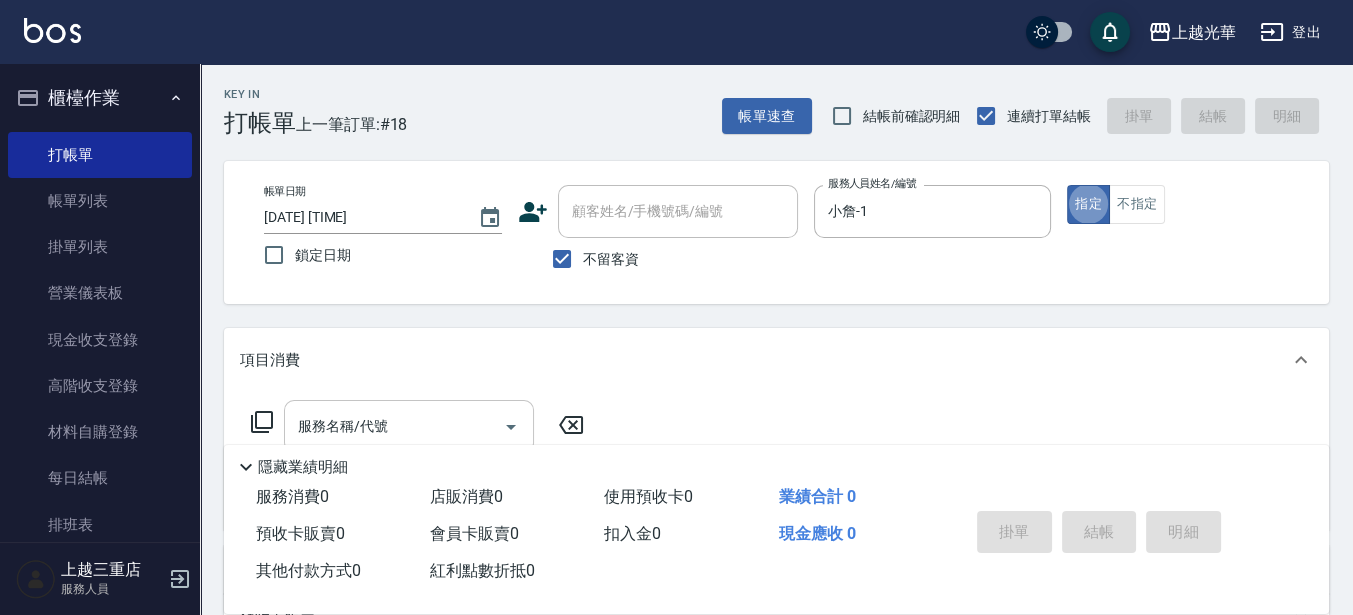 click on "服務名稱/代號" at bounding box center (409, 426) 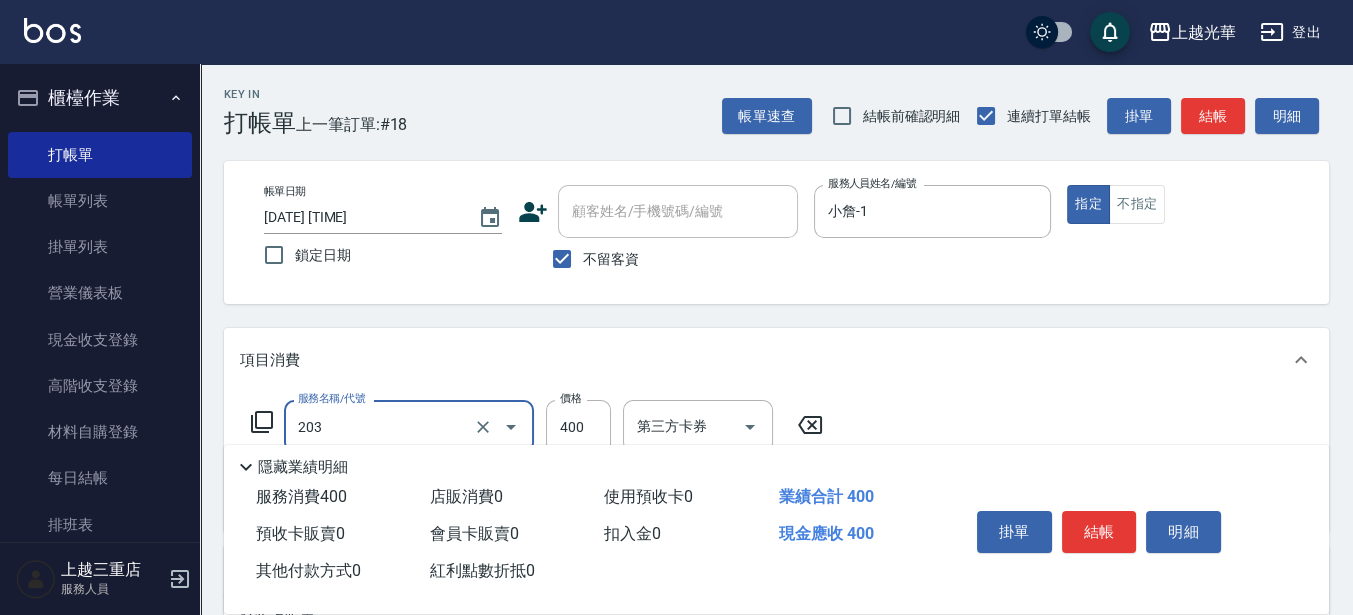 type on "指定單剪(203)" 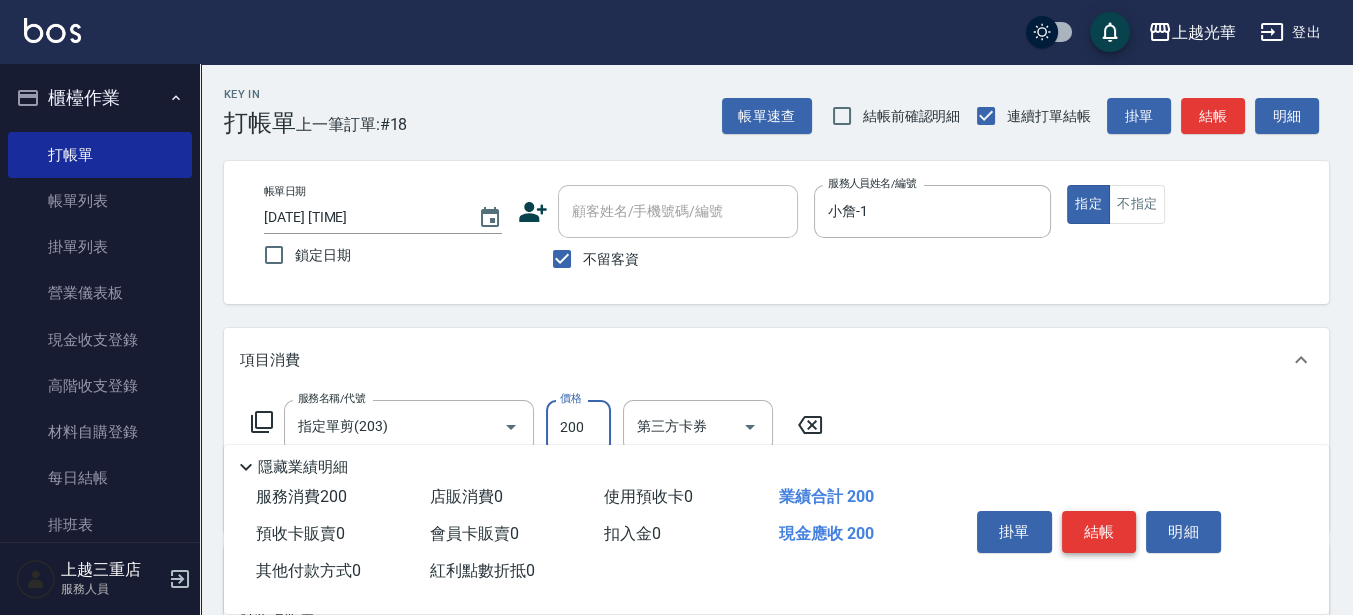 type on "200" 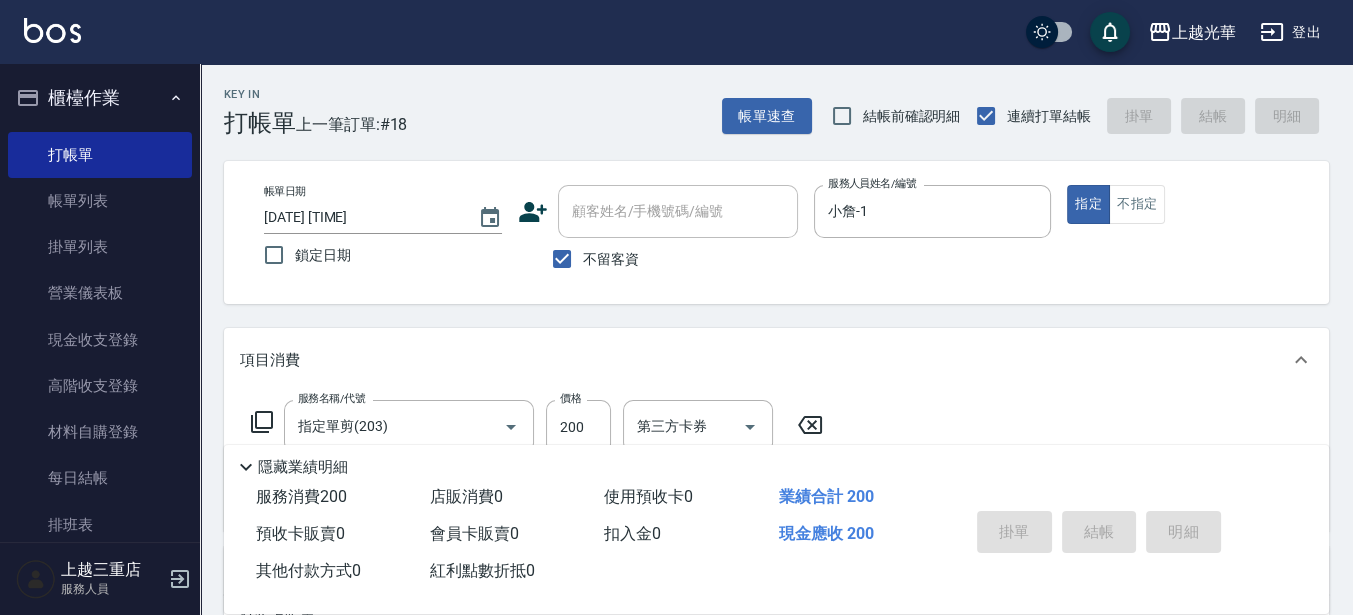 type 